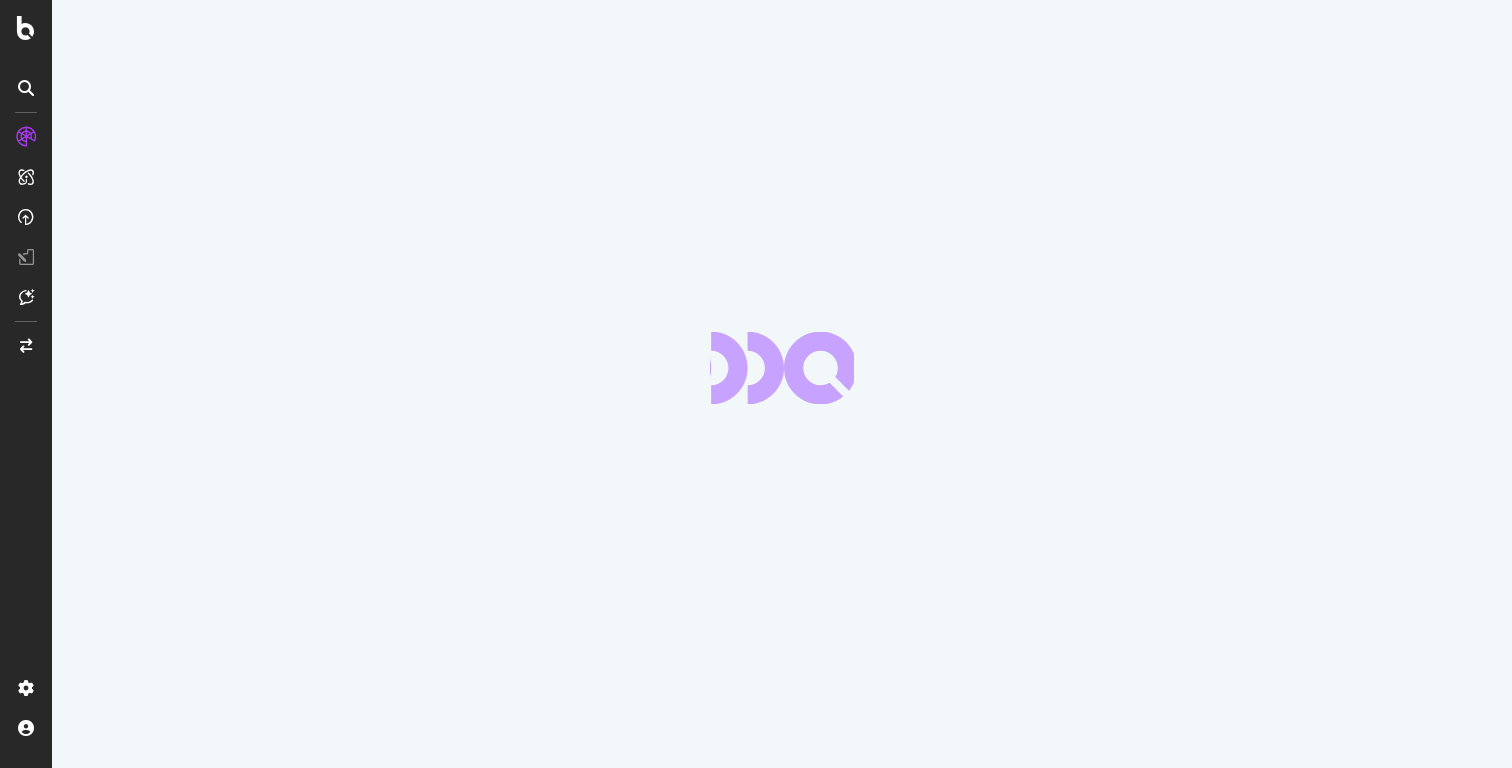 scroll, scrollTop: 0, scrollLeft: 0, axis: both 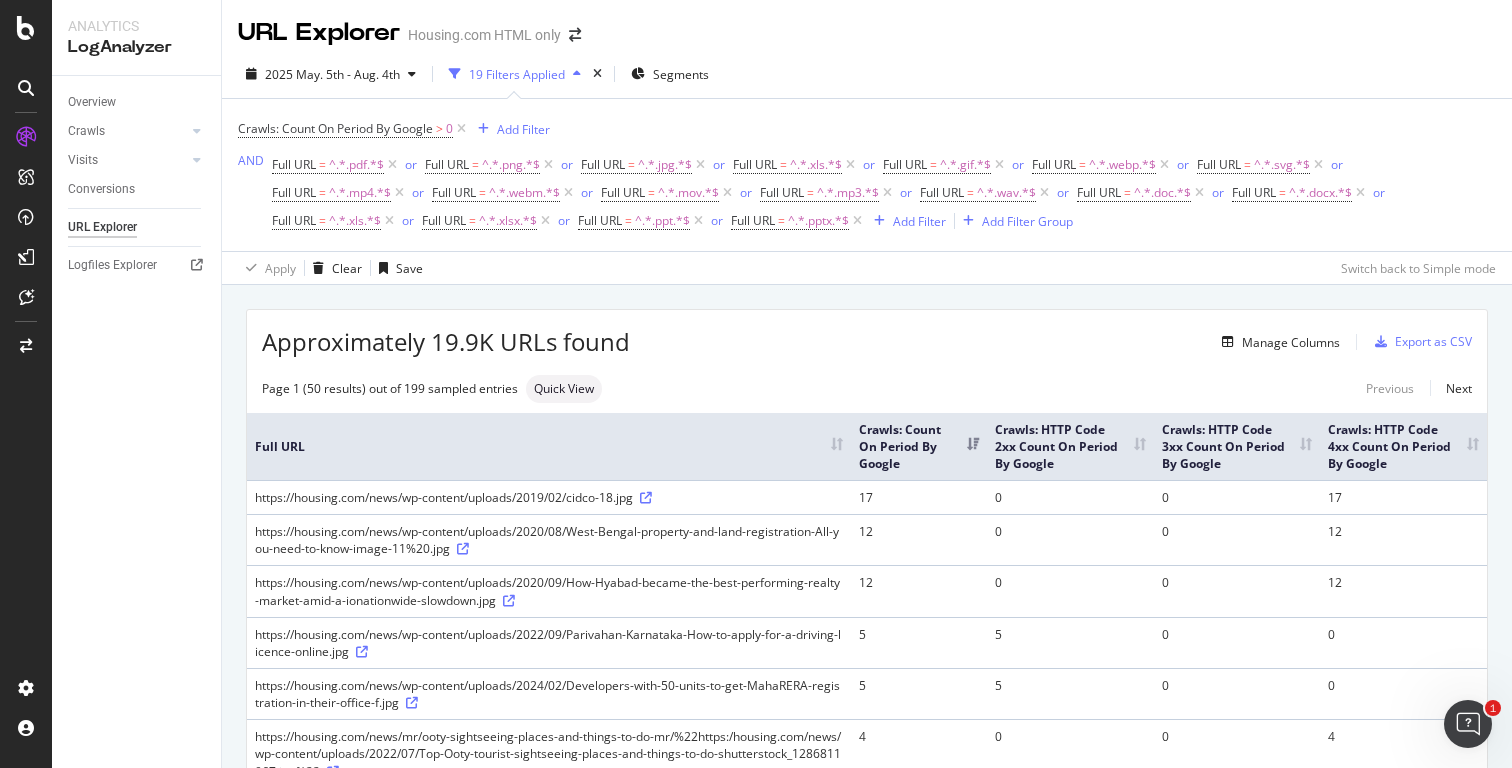 click on "URL Explorer Housing.com HTML only" at bounding box center [867, 25] 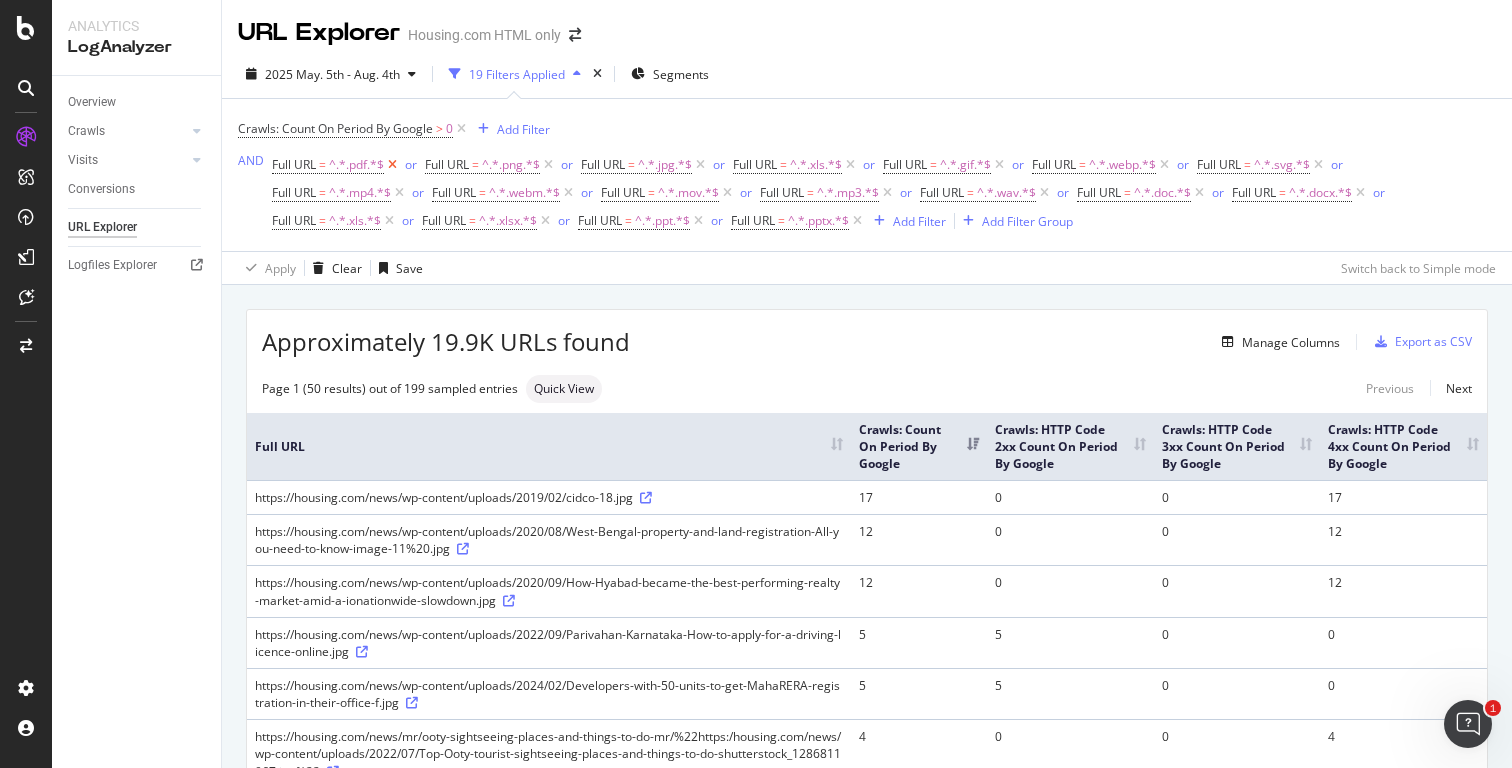 click at bounding box center [392, 165] 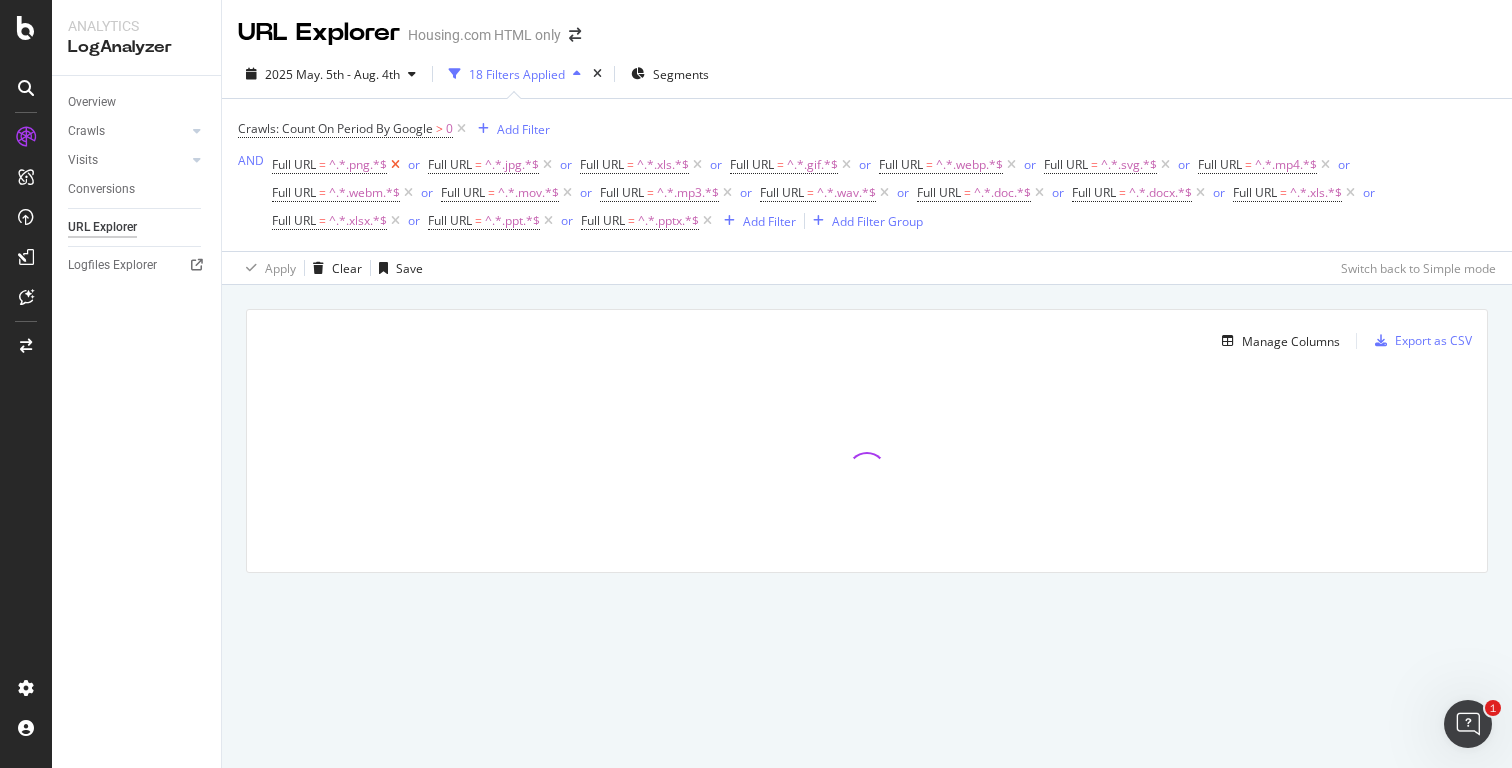 click at bounding box center (395, 165) 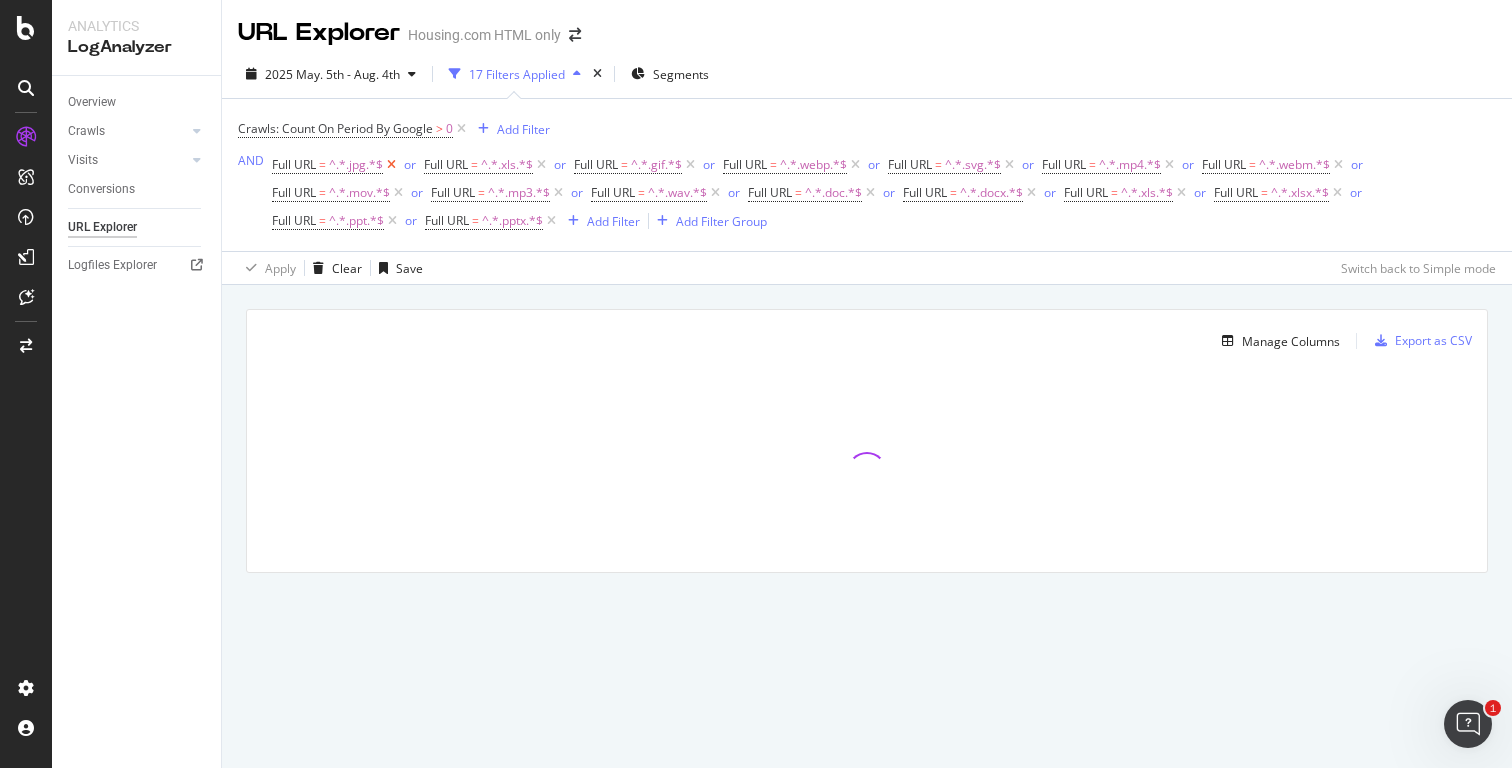 click at bounding box center (391, 165) 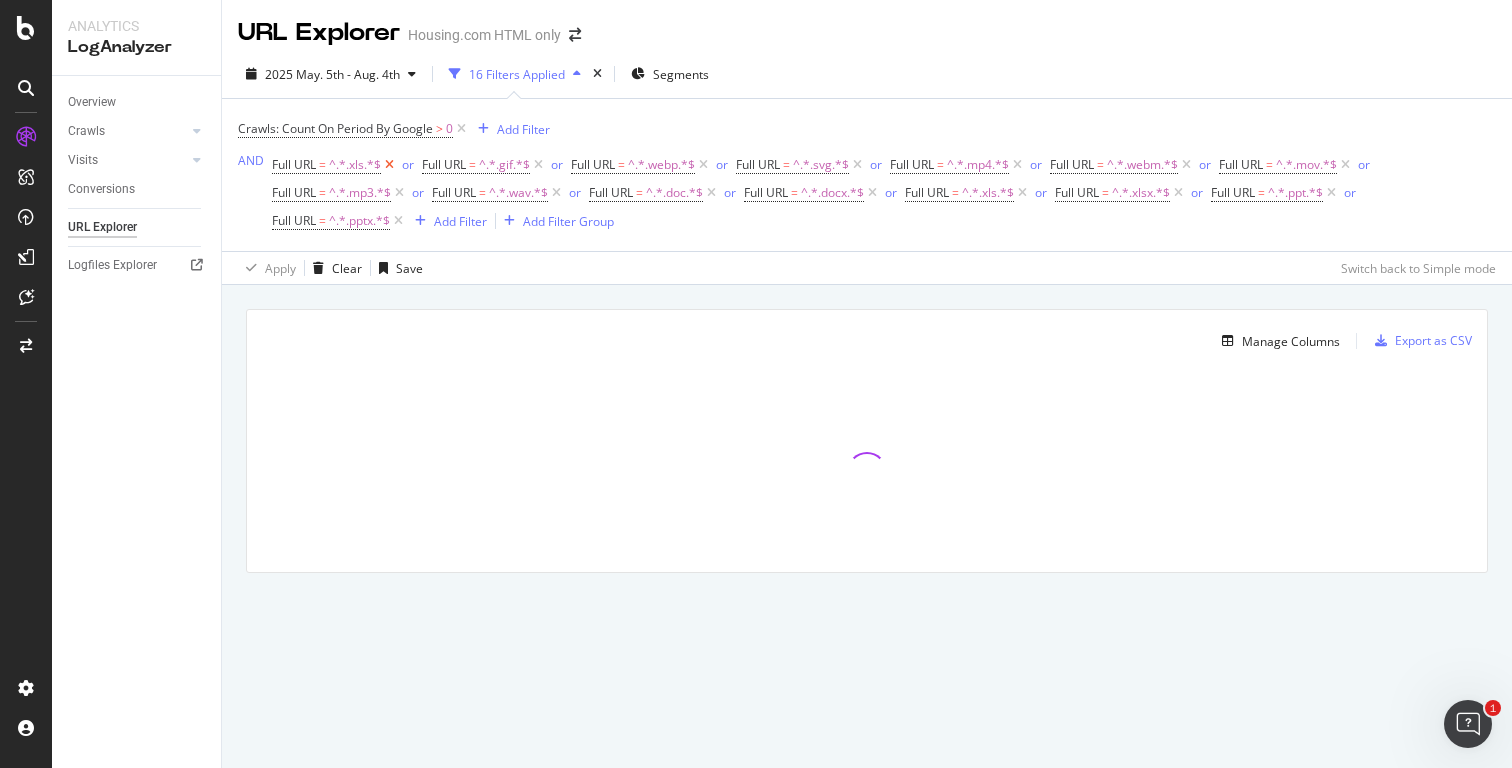 click at bounding box center [389, 165] 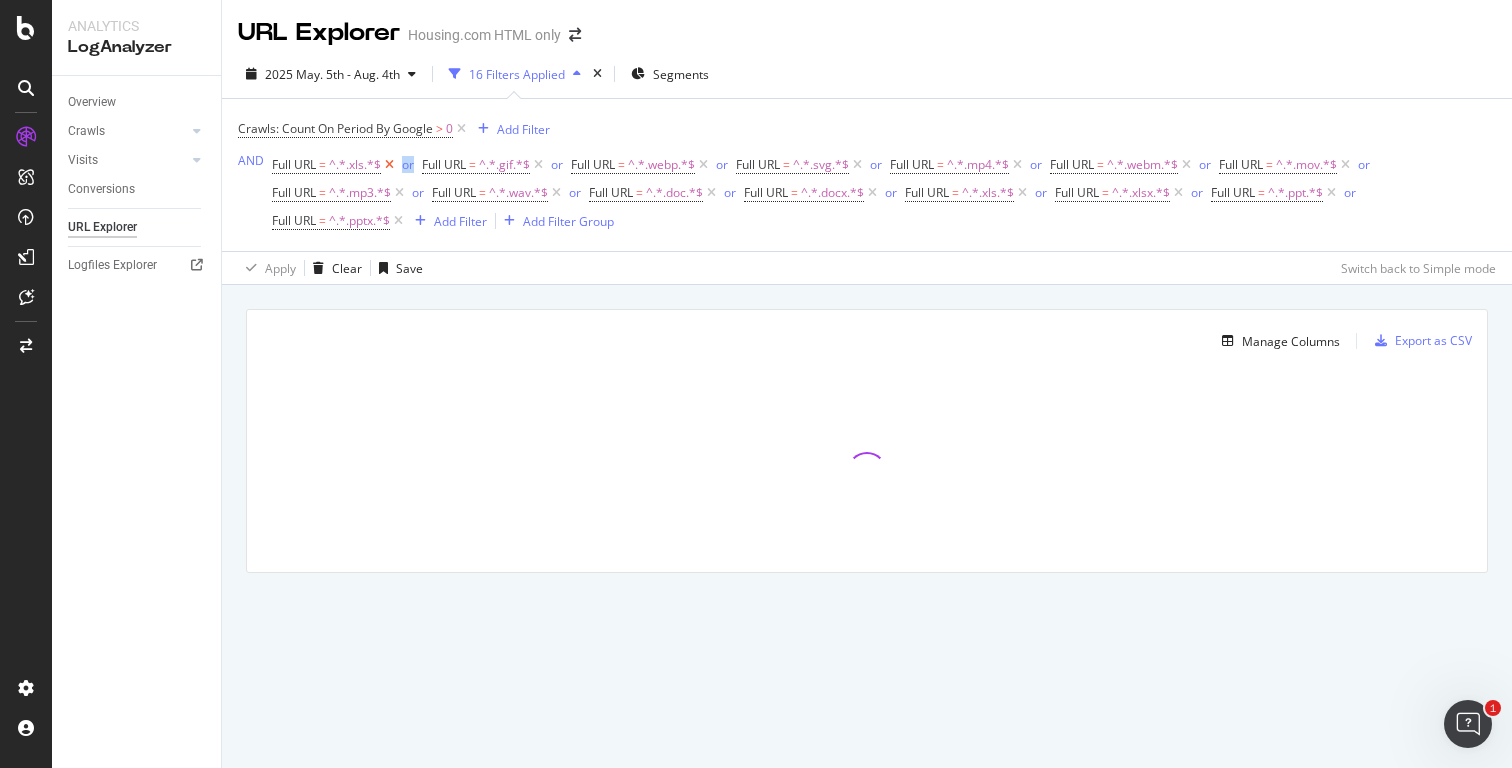 click on "or" at bounding box center (410, 165) 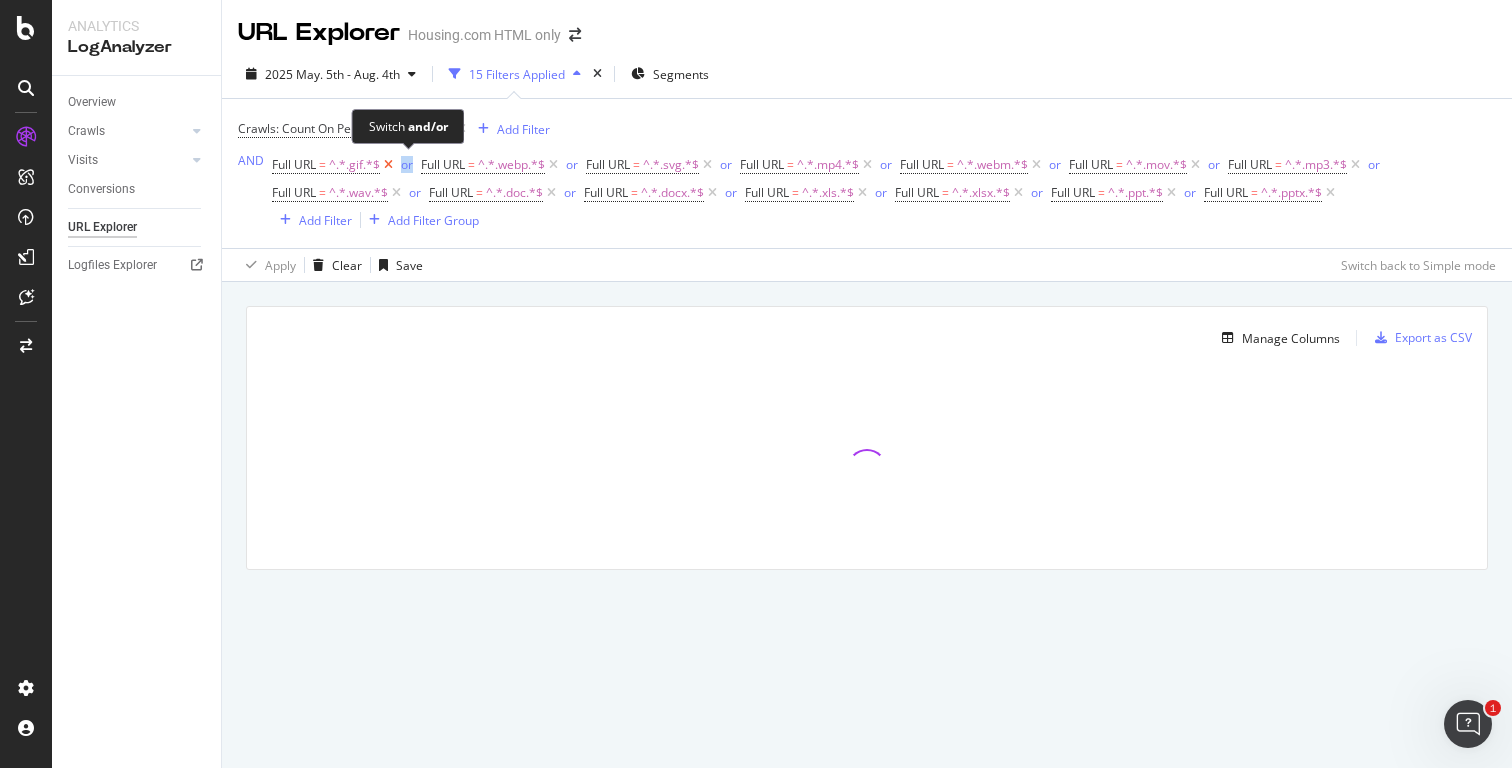 click on "or" at bounding box center [409, 165] 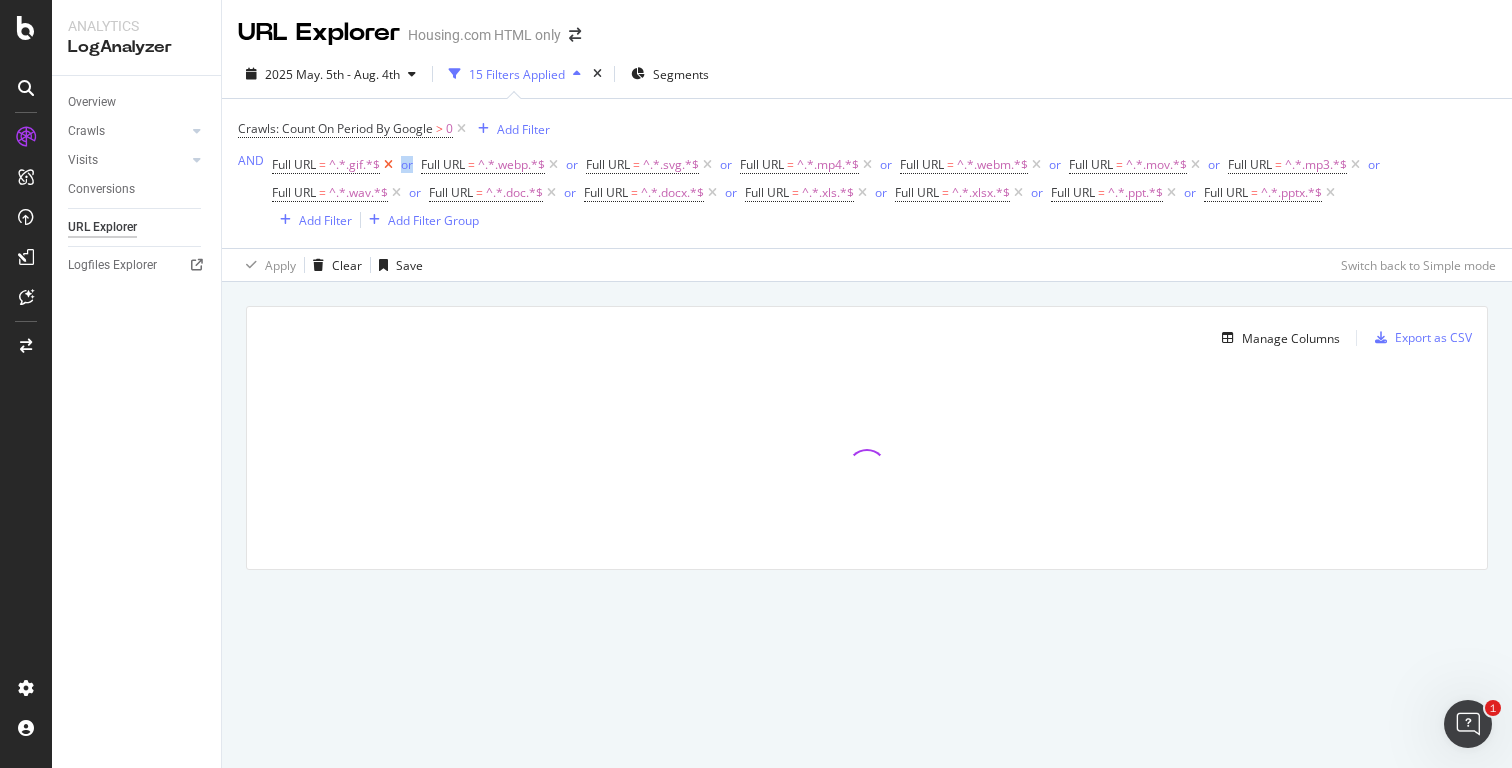 click at bounding box center [388, 165] 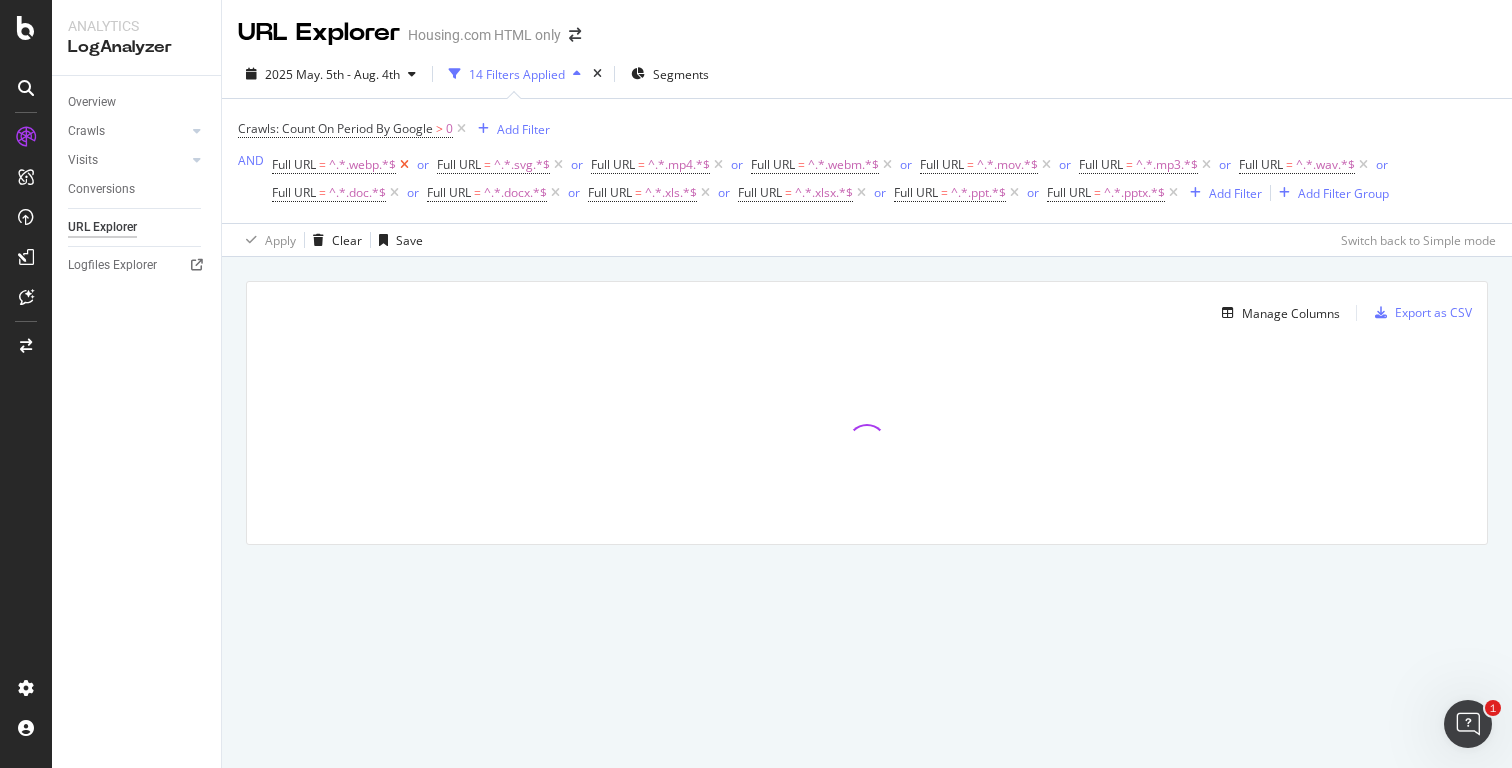 click on "^.*.webp.*$" at bounding box center (362, 165) 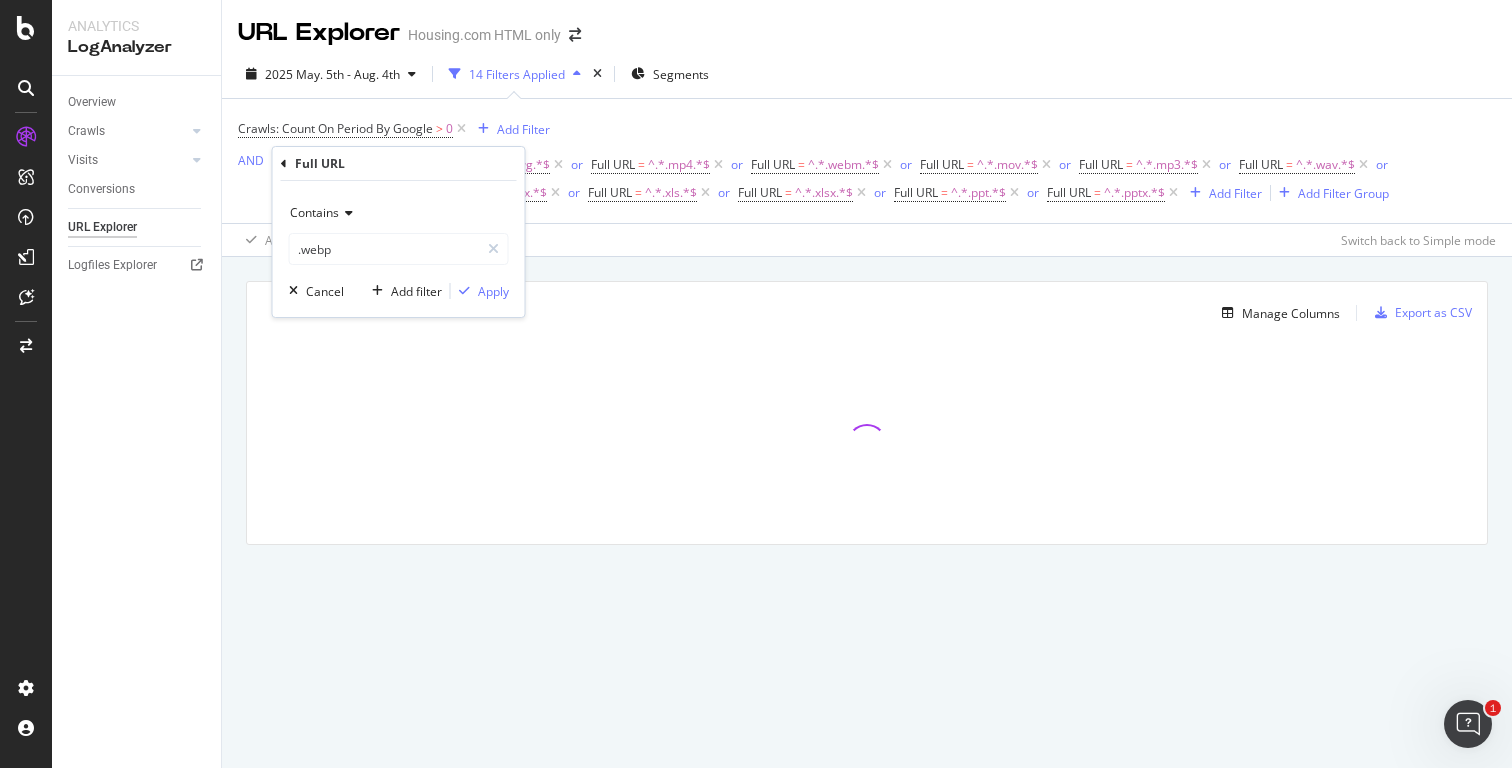 click on "[DATE] [DATE] [NUMBER] Filters Applied Segments" at bounding box center (867, 78) 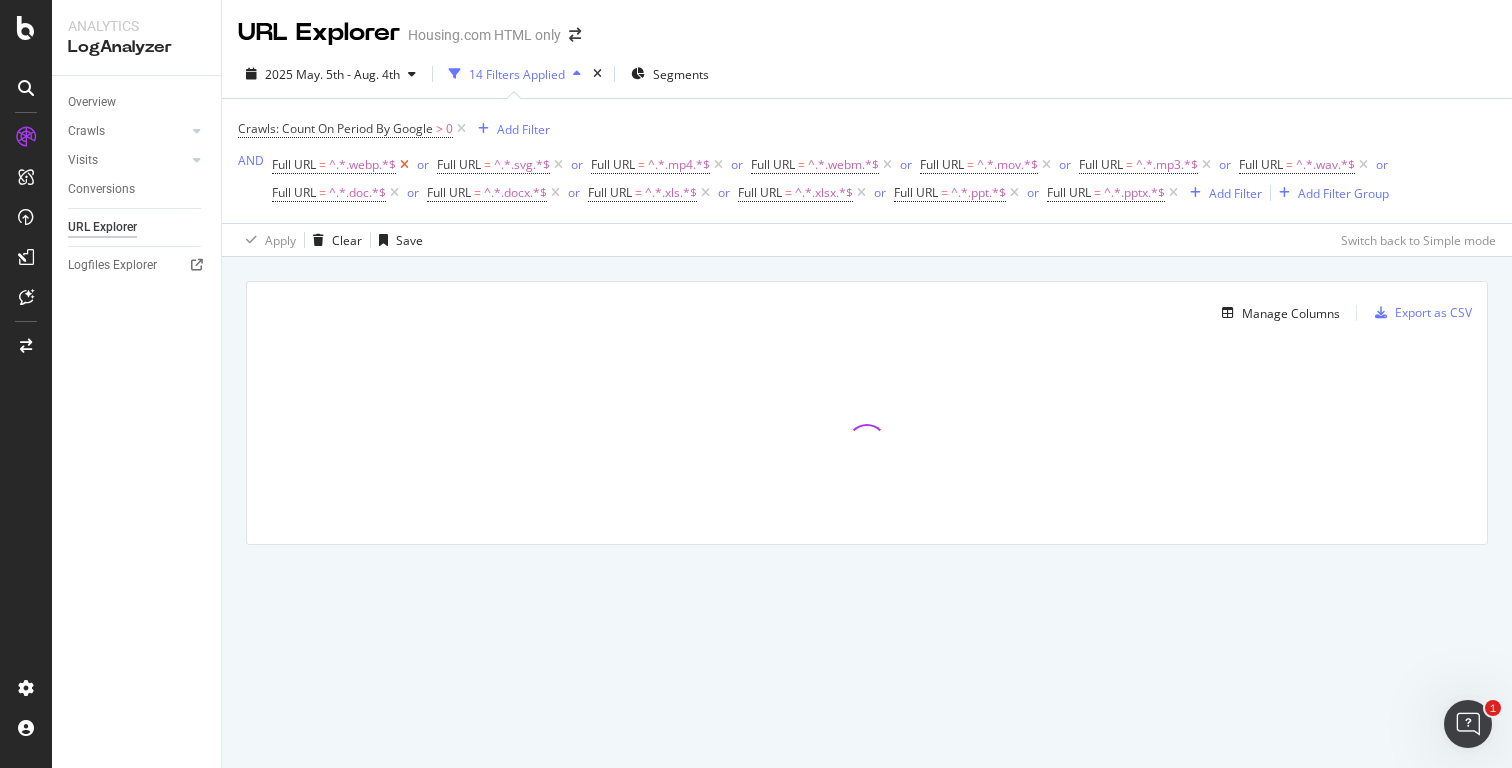 click at bounding box center [404, 165] 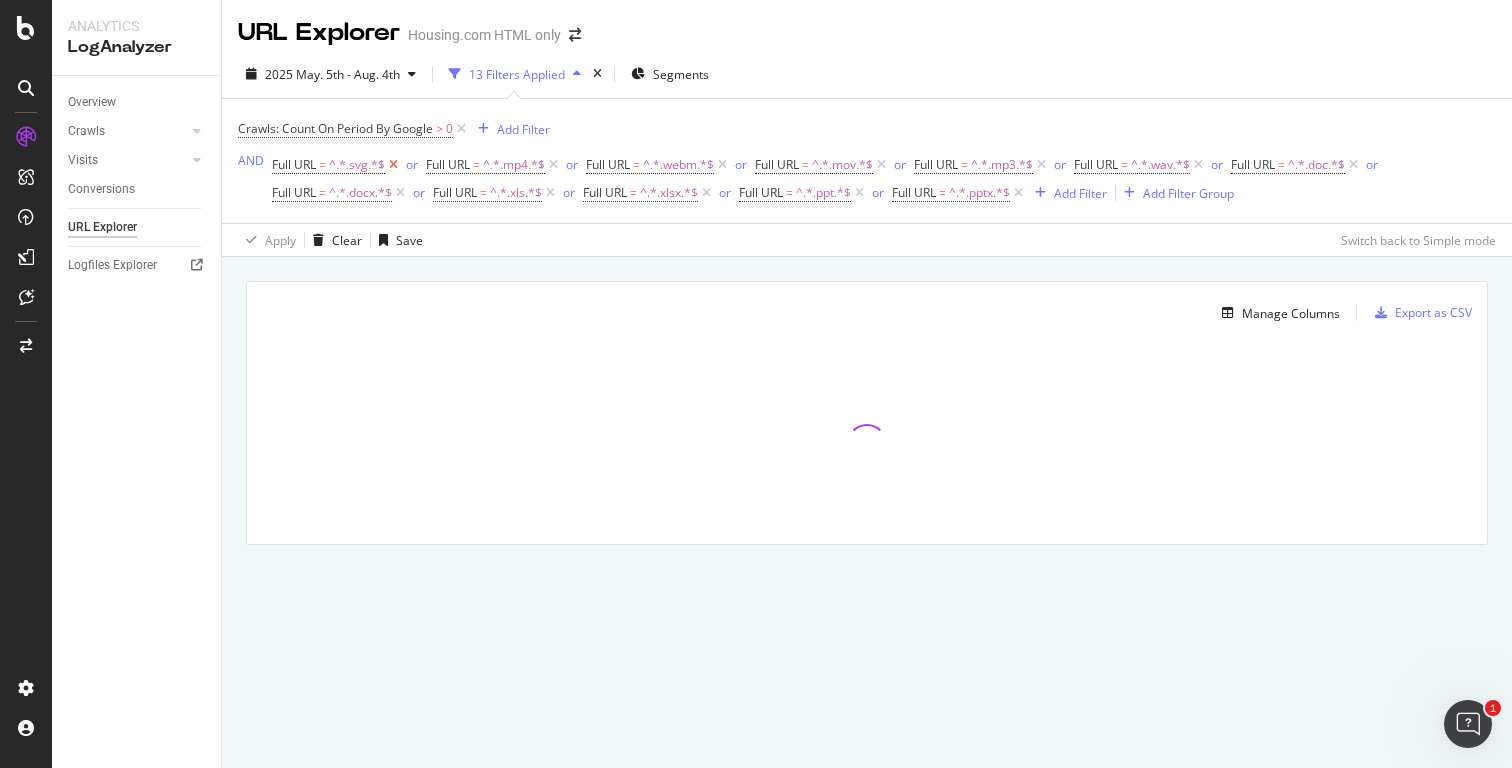 click at bounding box center [393, 165] 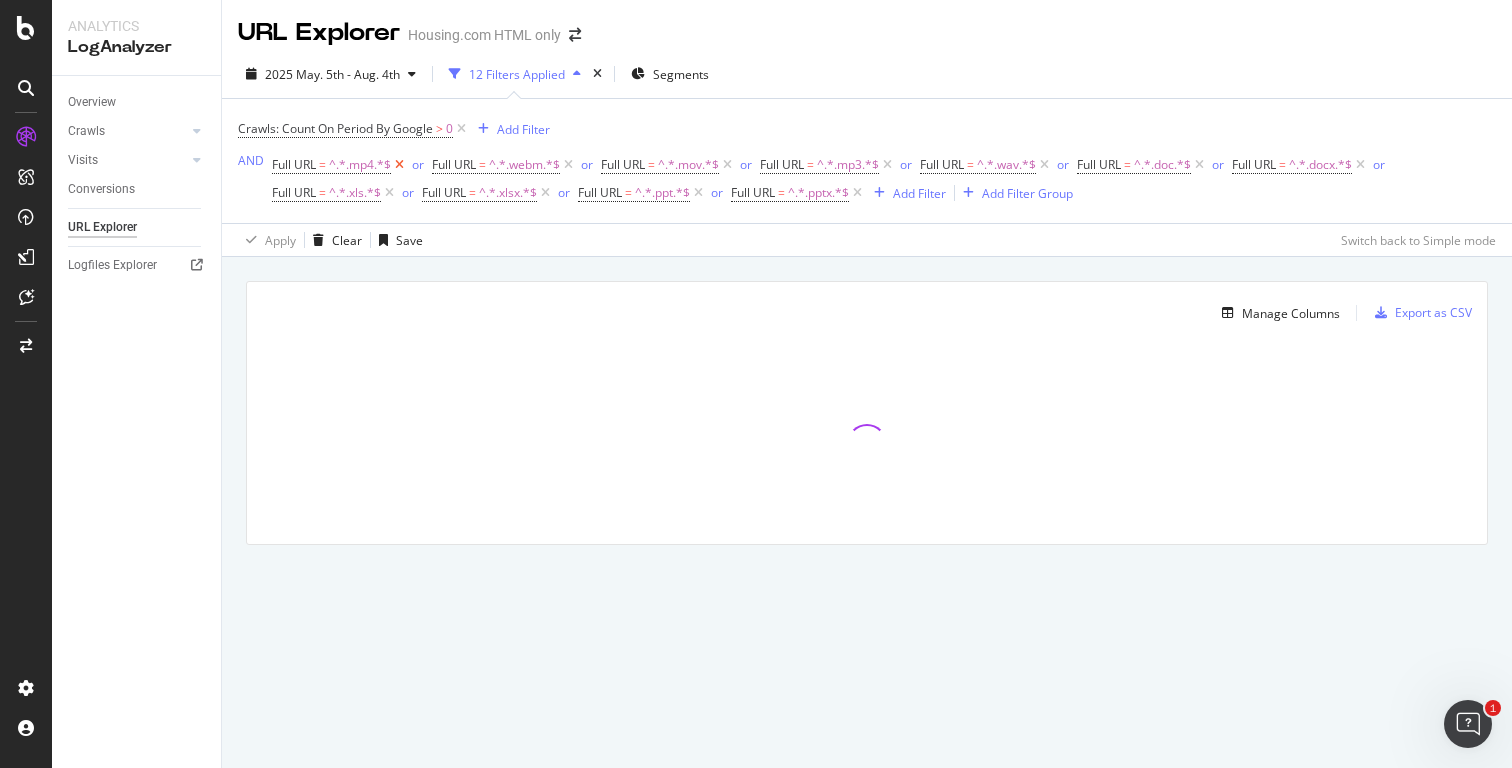 click at bounding box center [399, 165] 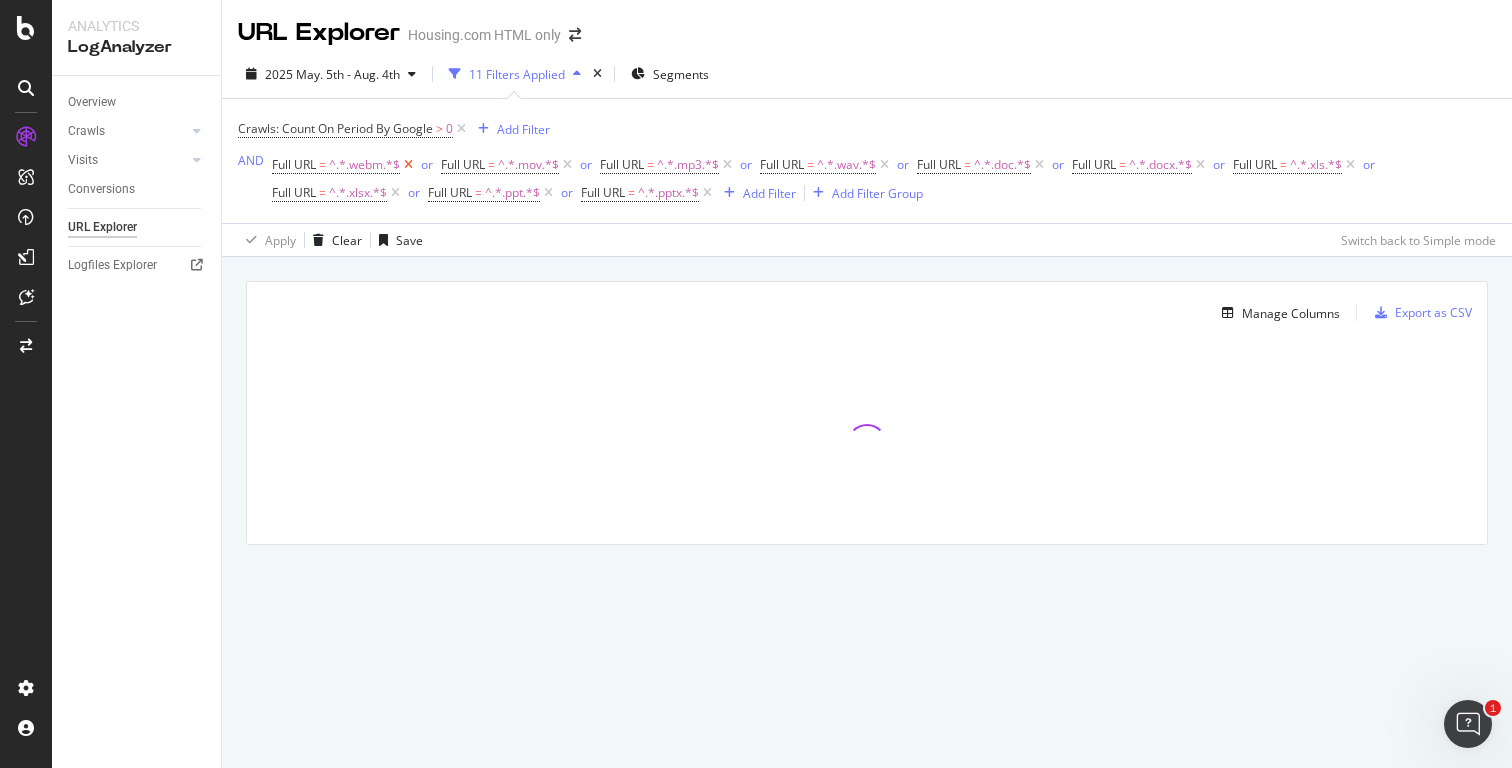 click at bounding box center (408, 165) 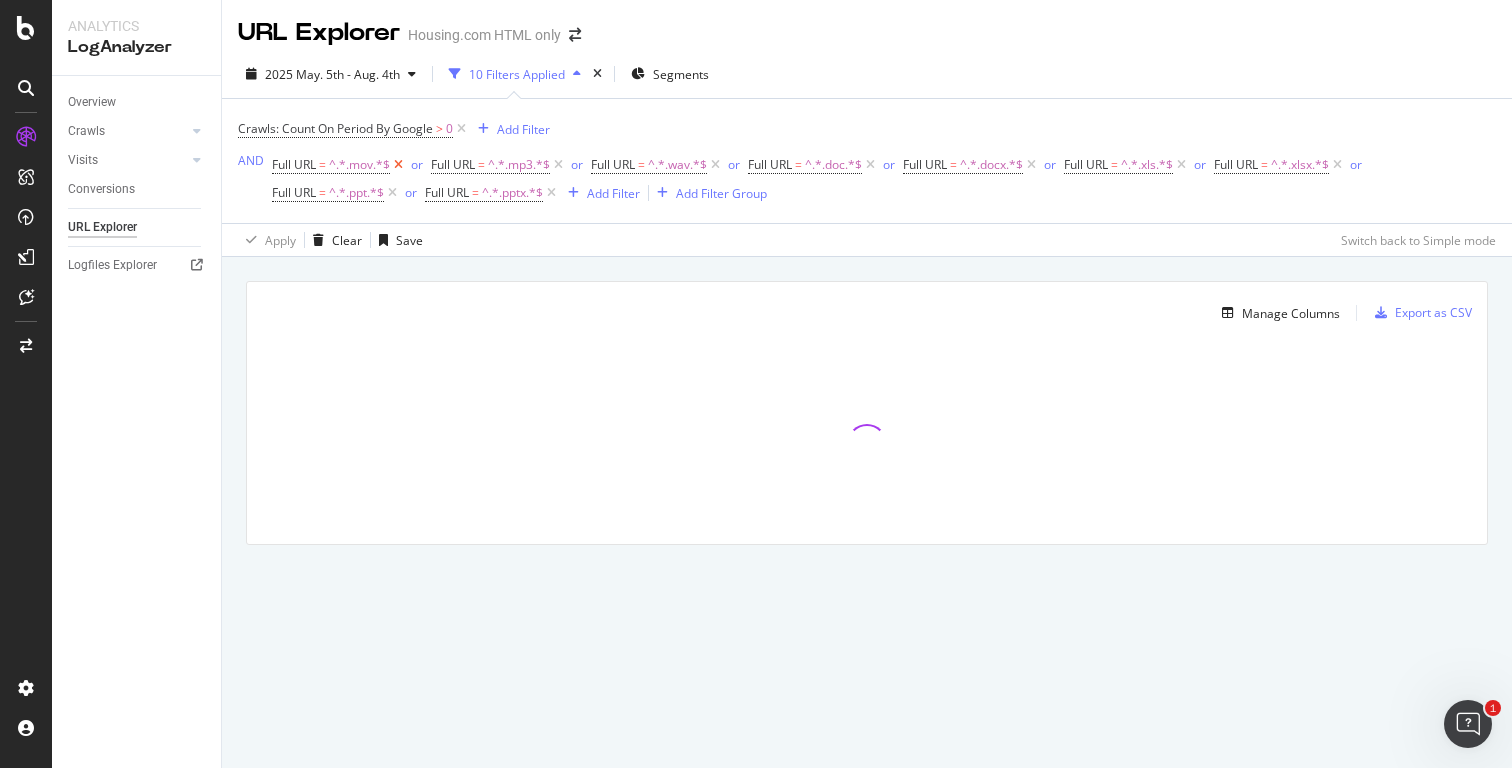 click at bounding box center (398, 165) 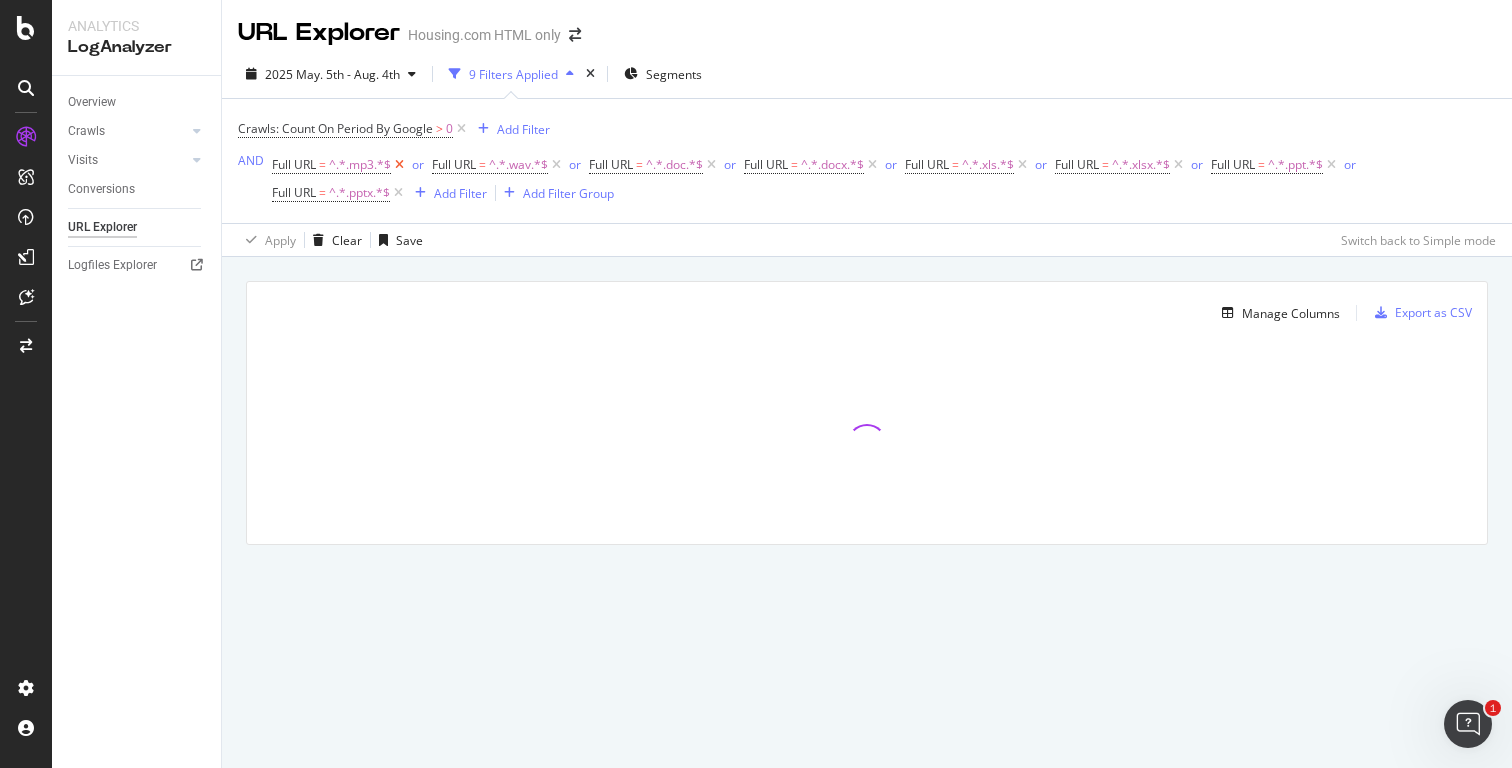 click at bounding box center [399, 165] 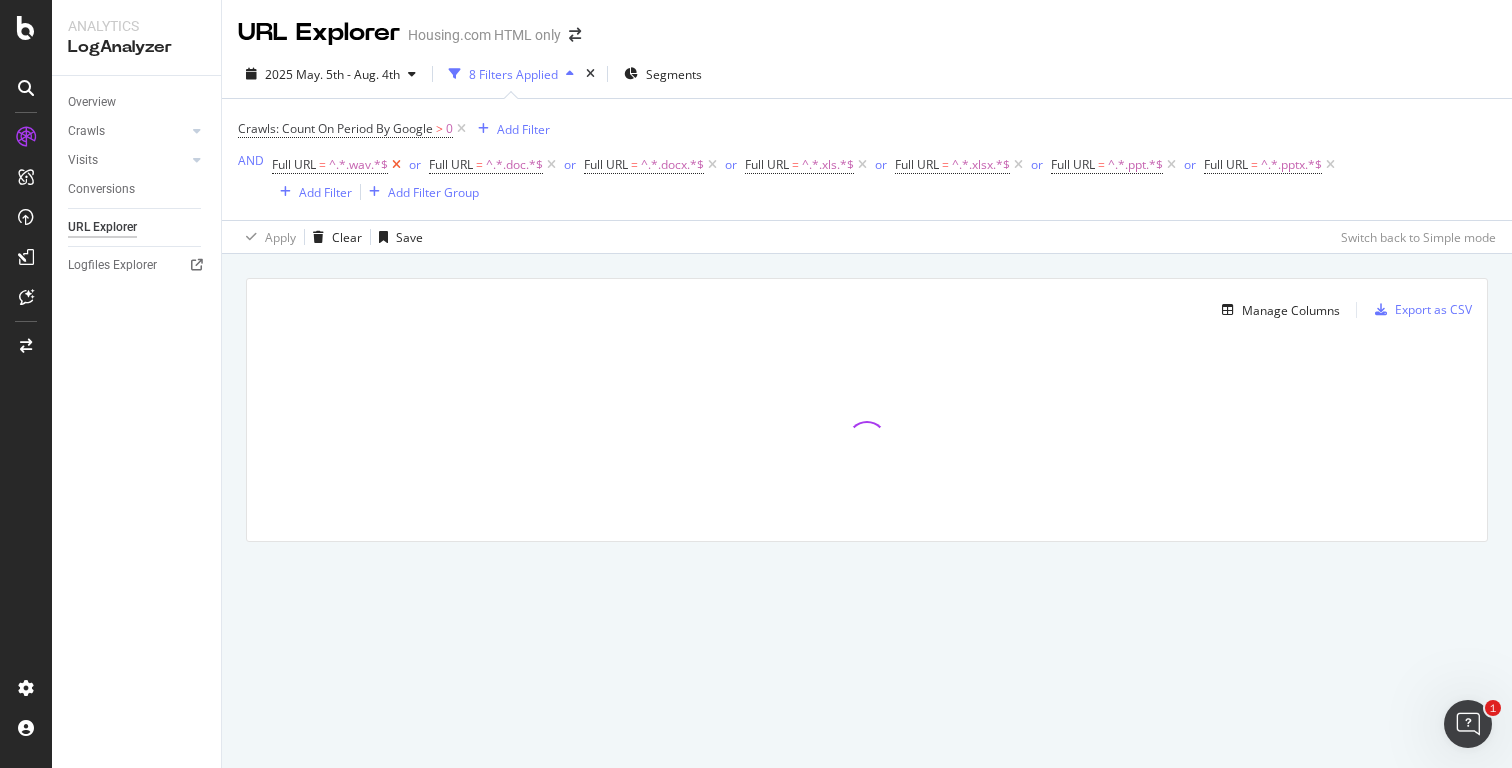 click at bounding box center (396, 165) 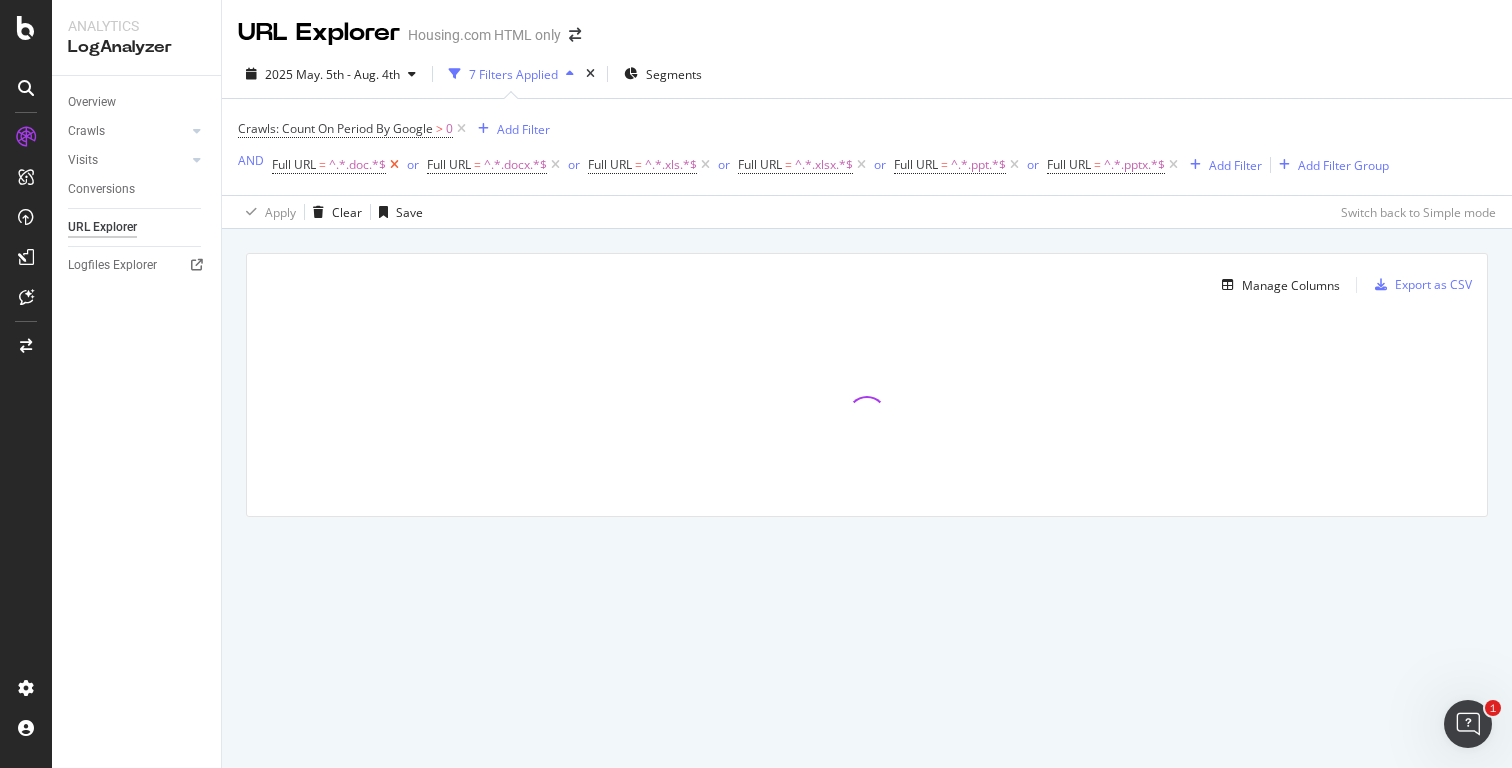 click at bounding box center [394, 165] 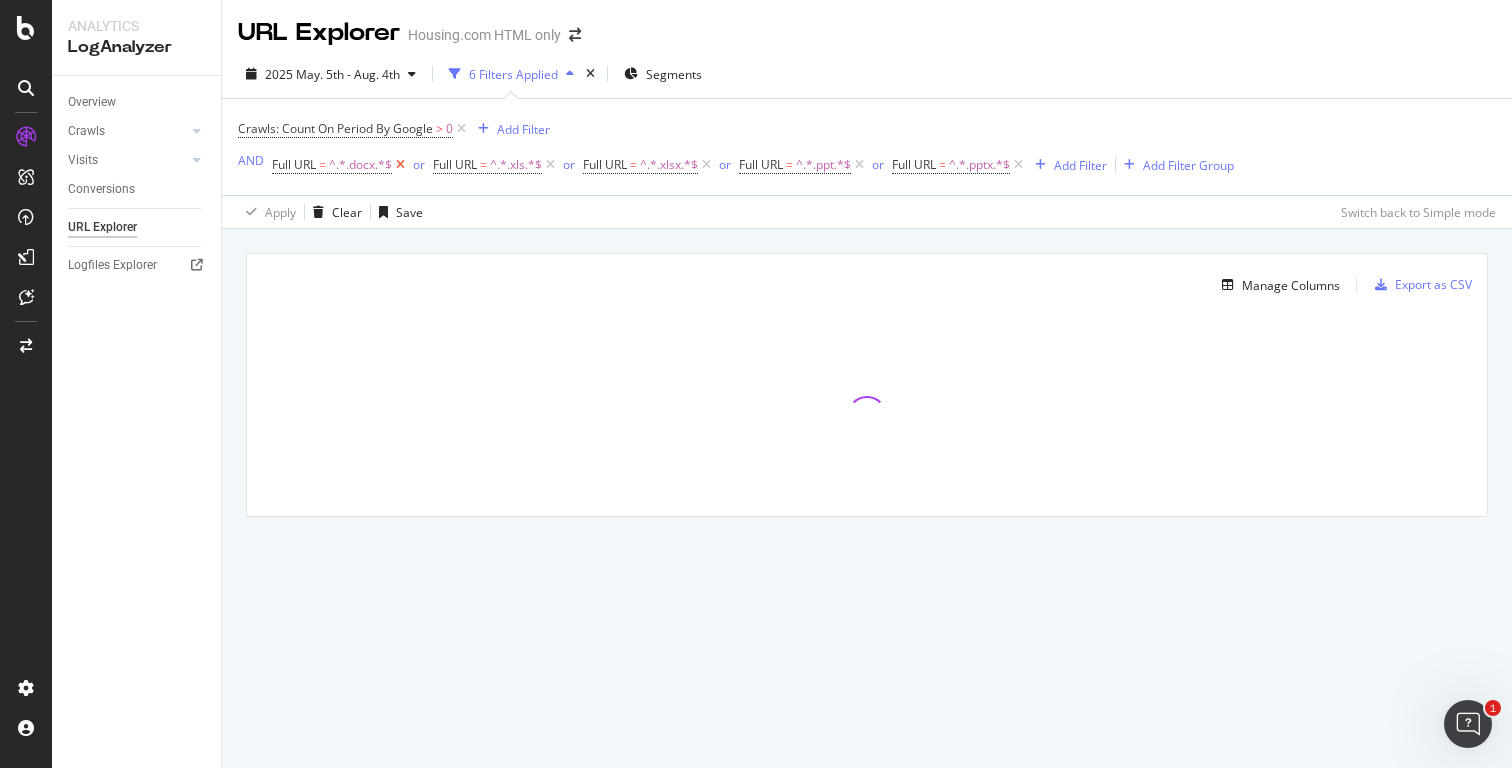 click at bounding box center (400, 165) 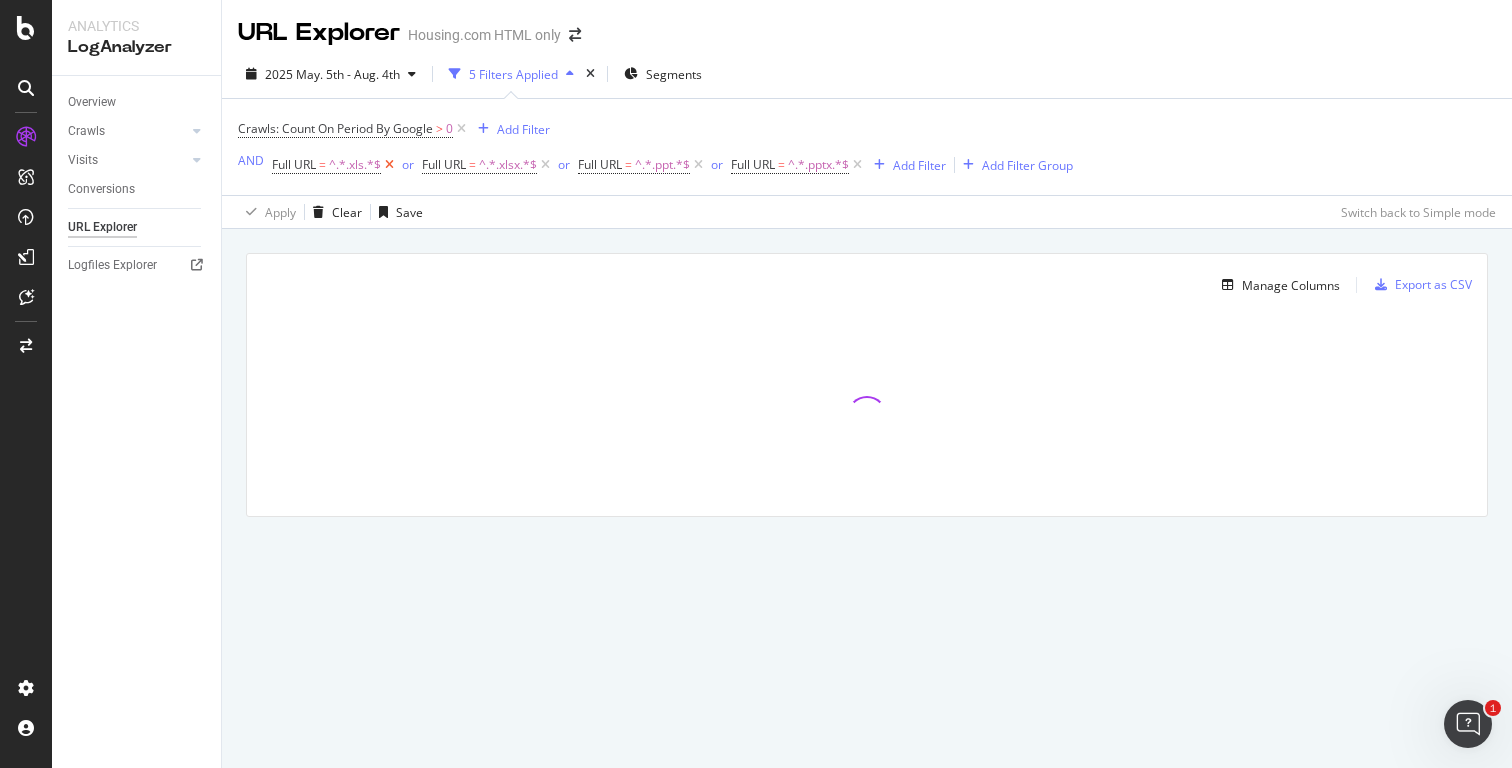 click at bounding box center (389, 165) 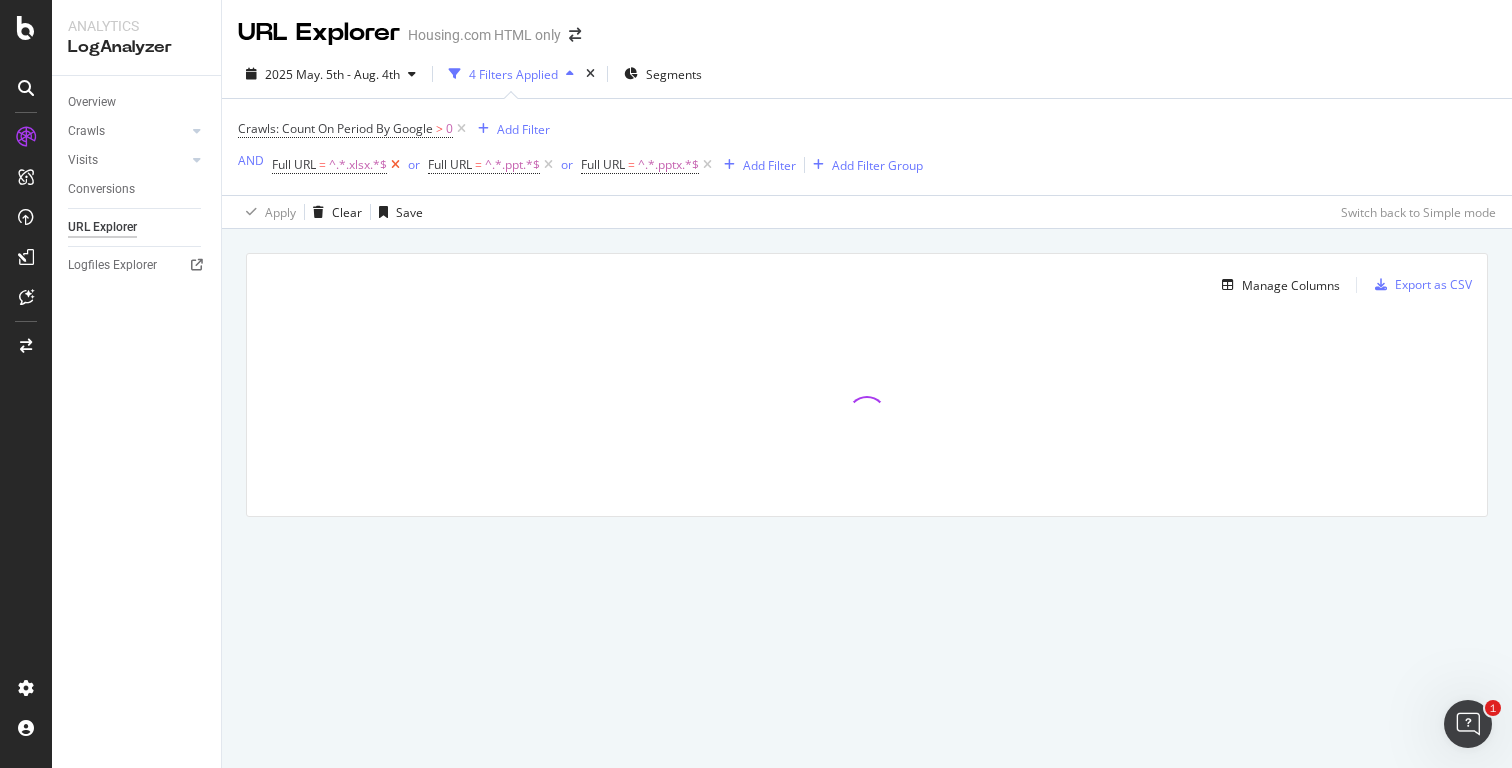 click at bounding box center (395, 165) 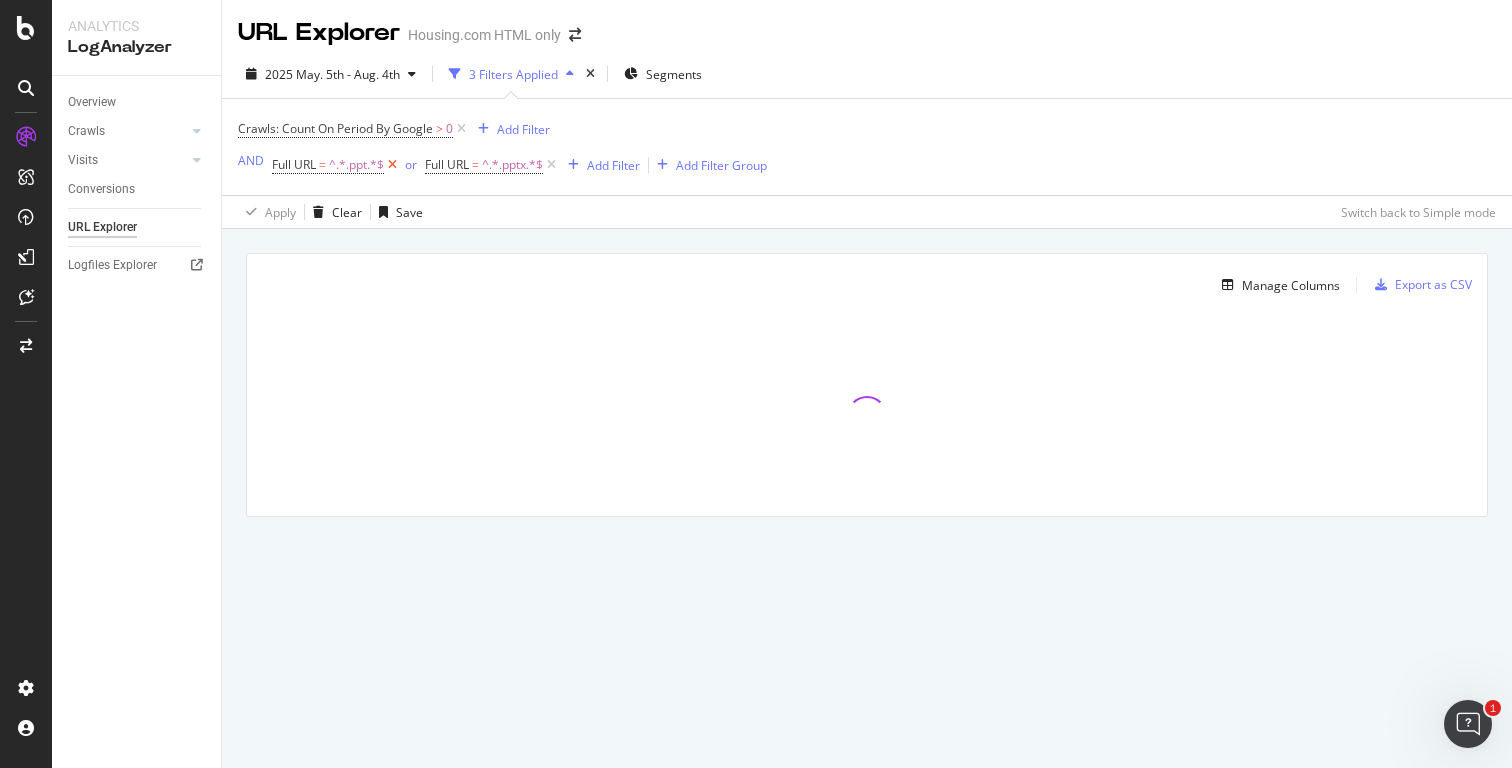 click at bounding box center (392, 165) 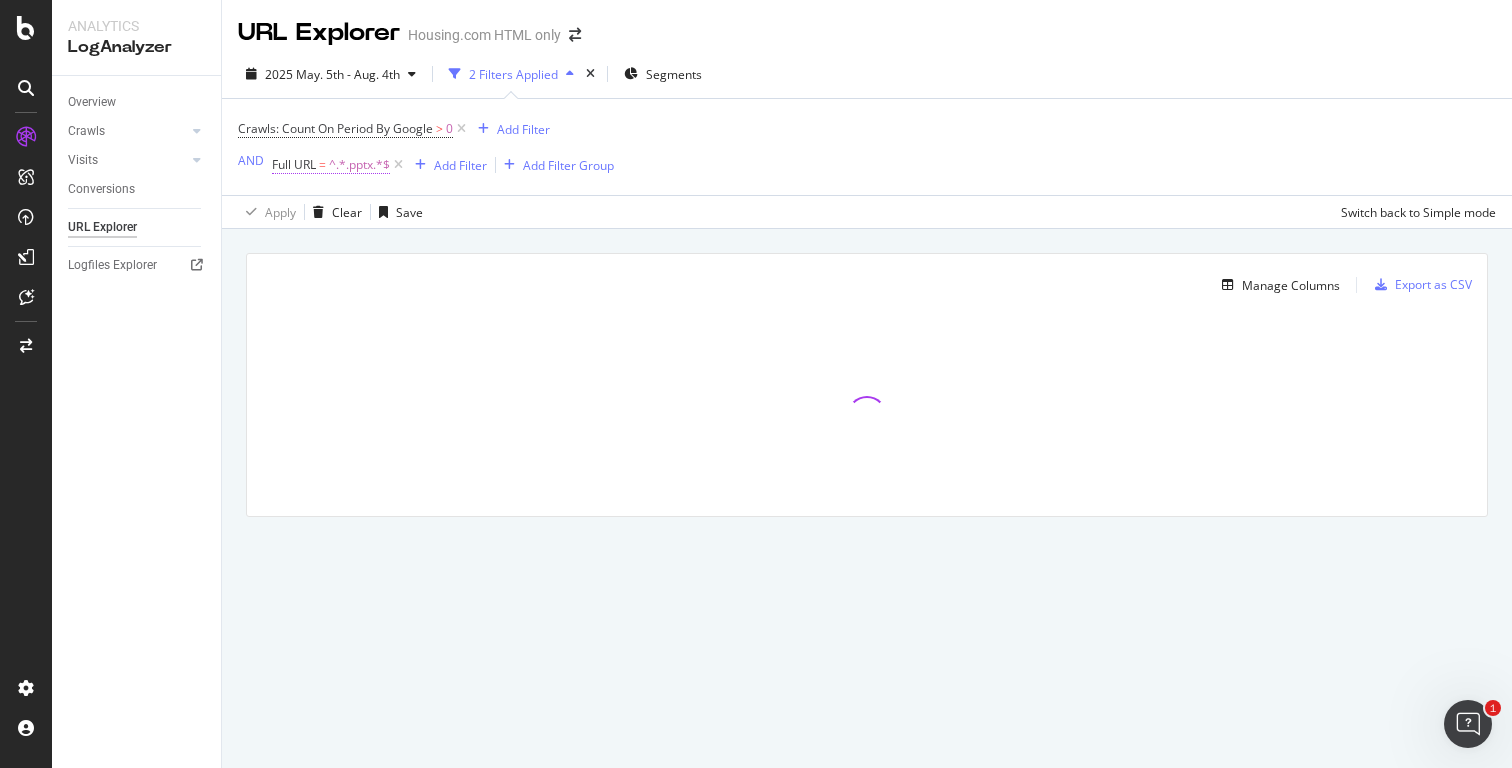click on "^.*.pptx.*$" at bounding box center [359, 165] 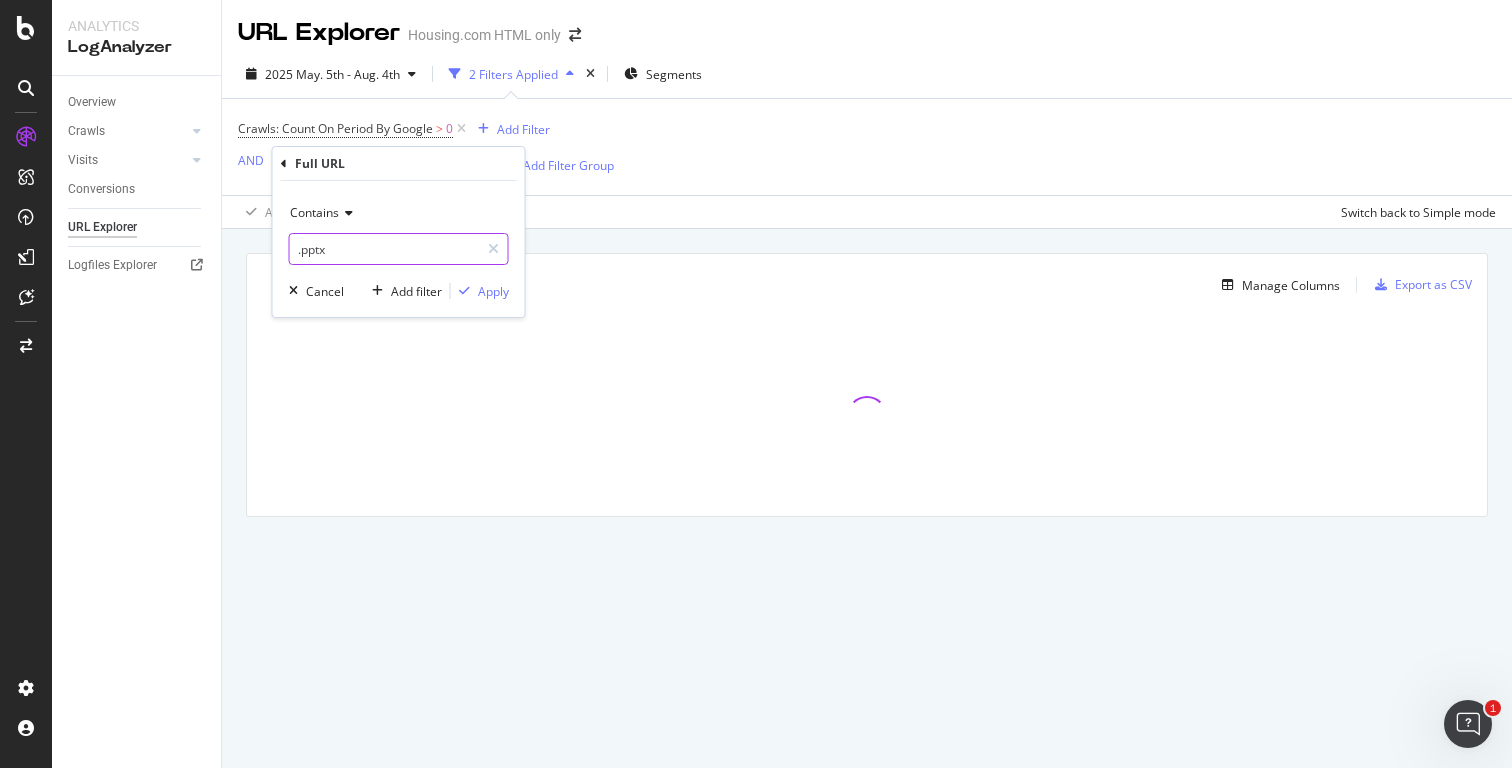 click on ".pptx" at bounding box center [384, 249] 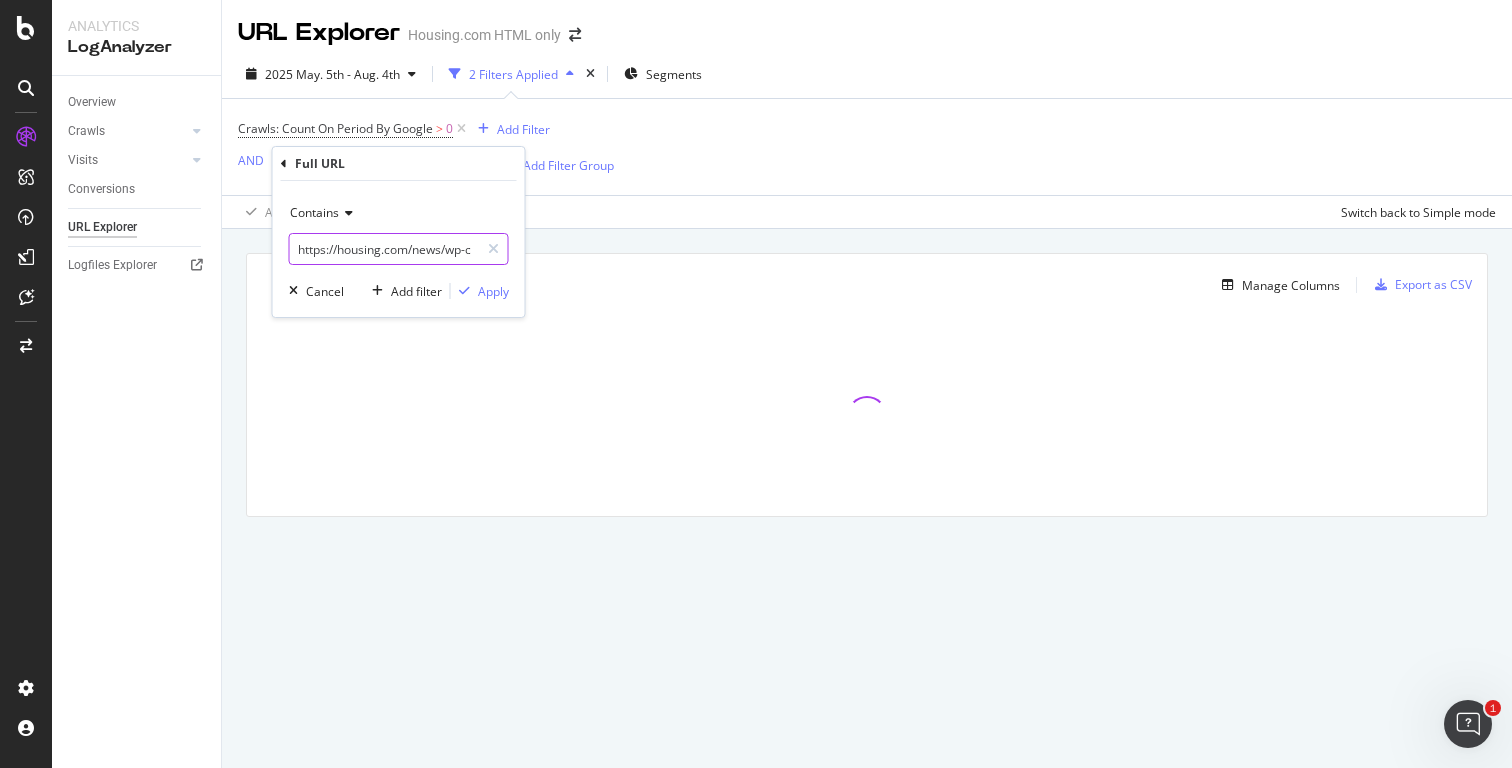 scroll, scrollTop: 0, scrollLeft: 97, axis: horizontal 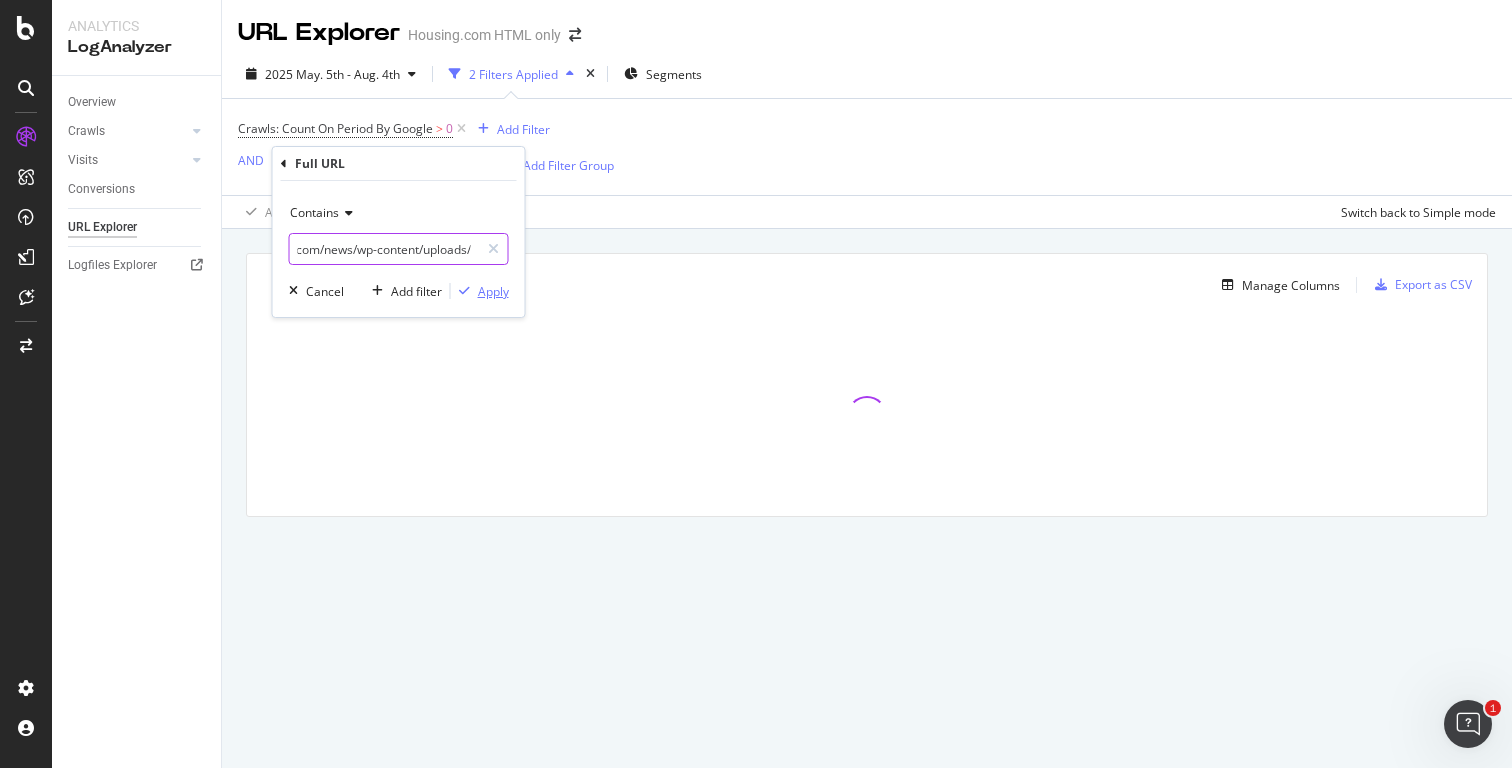 type on "https://housing.com/news/wp-content/uploads/" 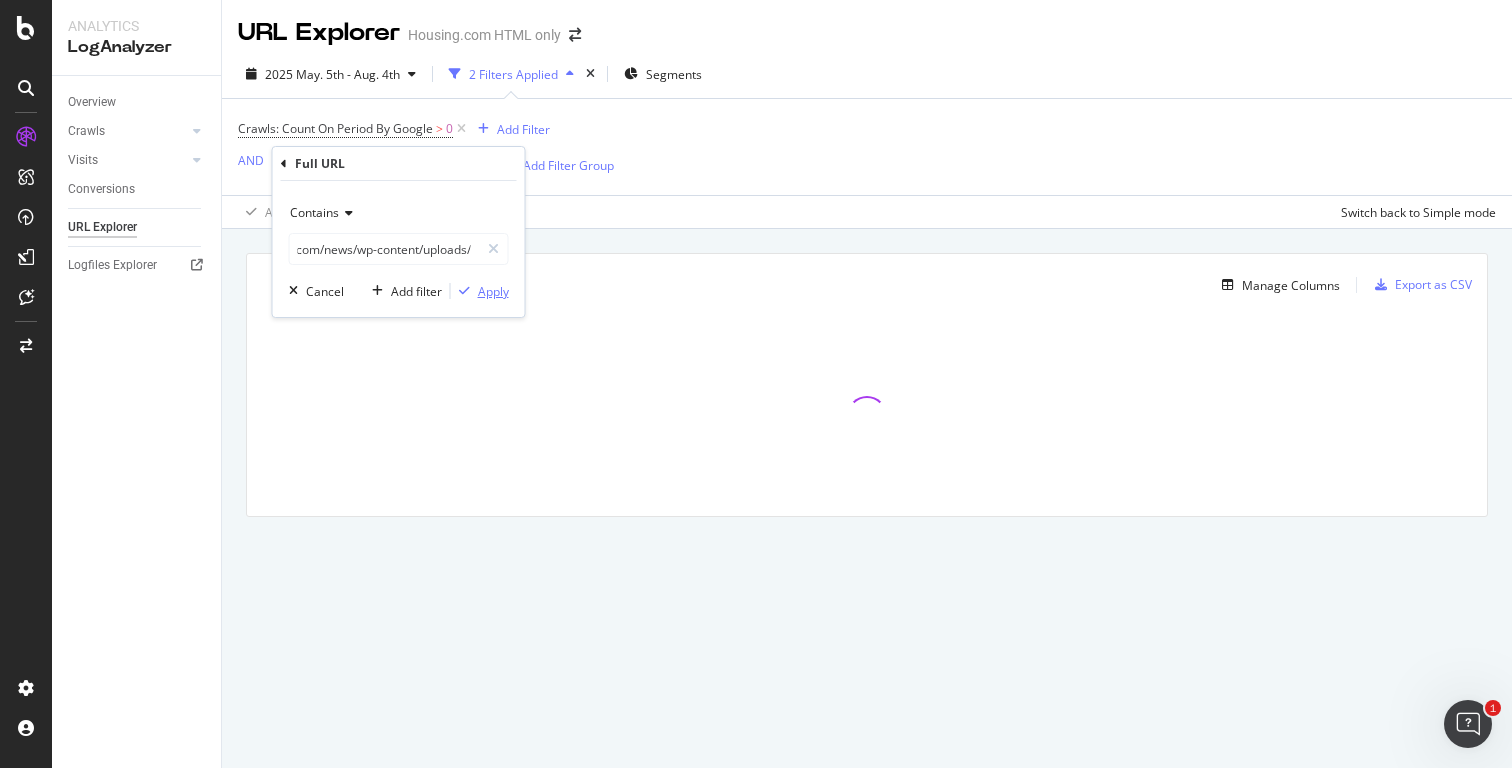 click on "Apply" at bounding box center [493, 291] 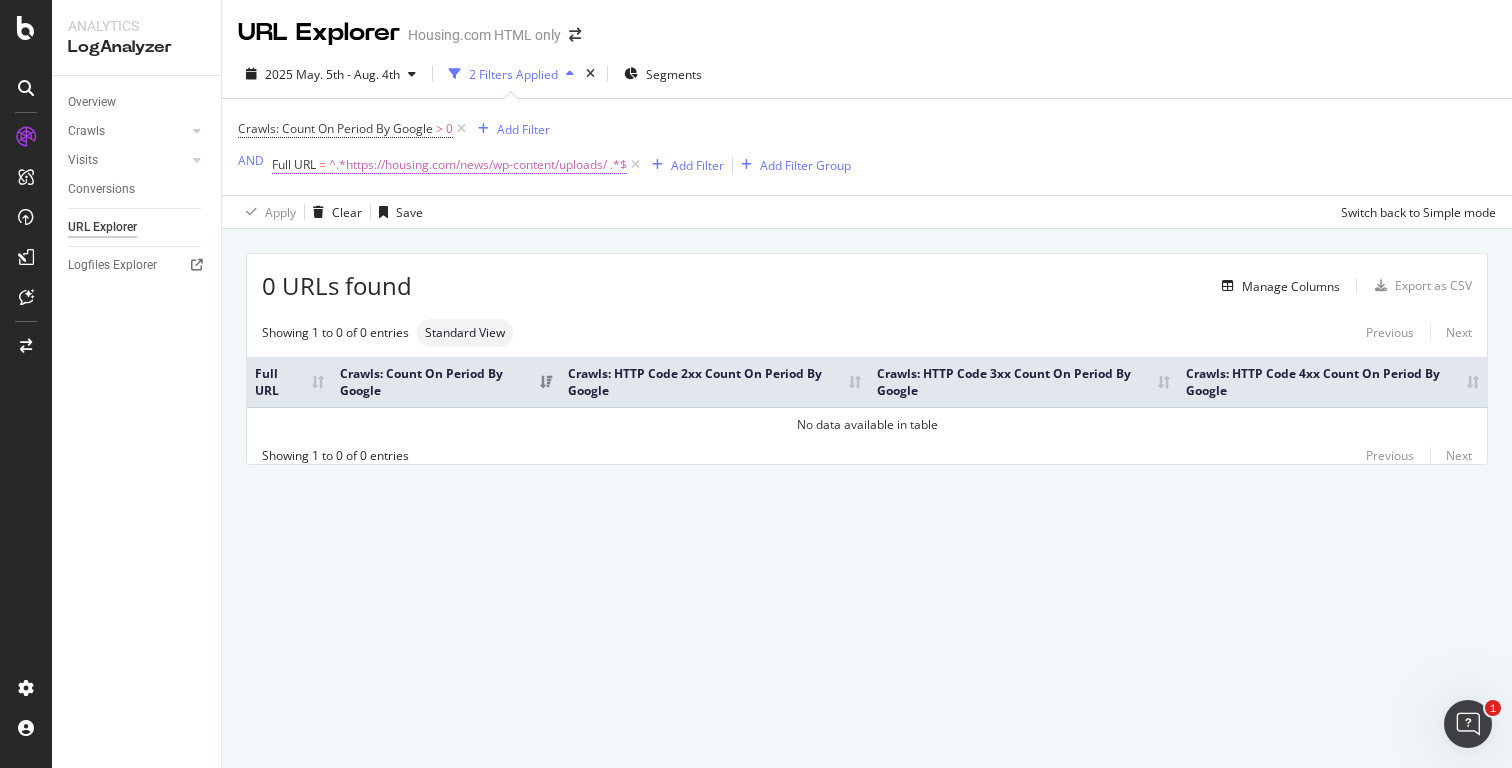 click on "^.*https://housing.com/news/wp-content/uploads/ .*$" at bounding box center [478, 165] 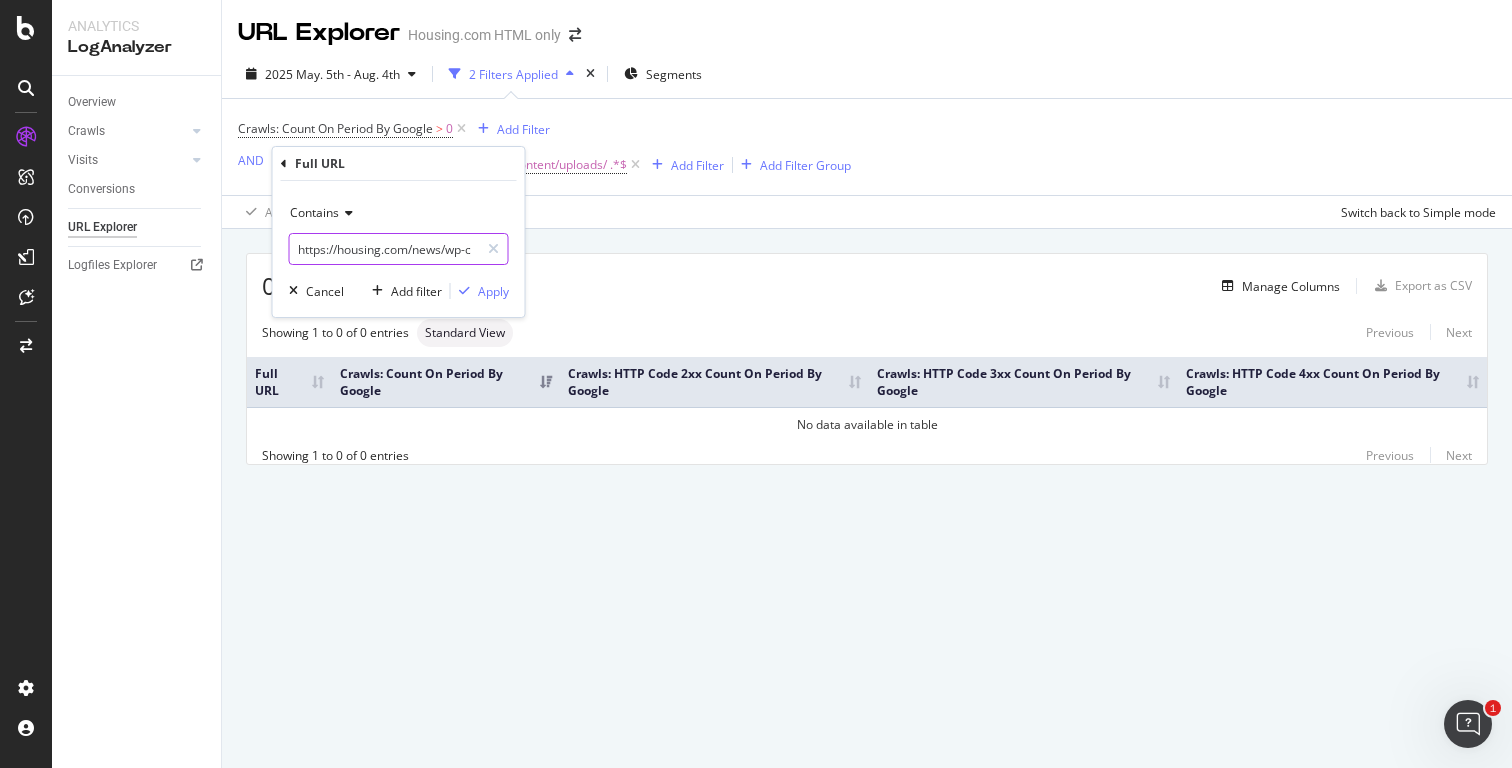 click on "https://housing.com/news/wp-content/uploads/" at bounding box center [384, 249] 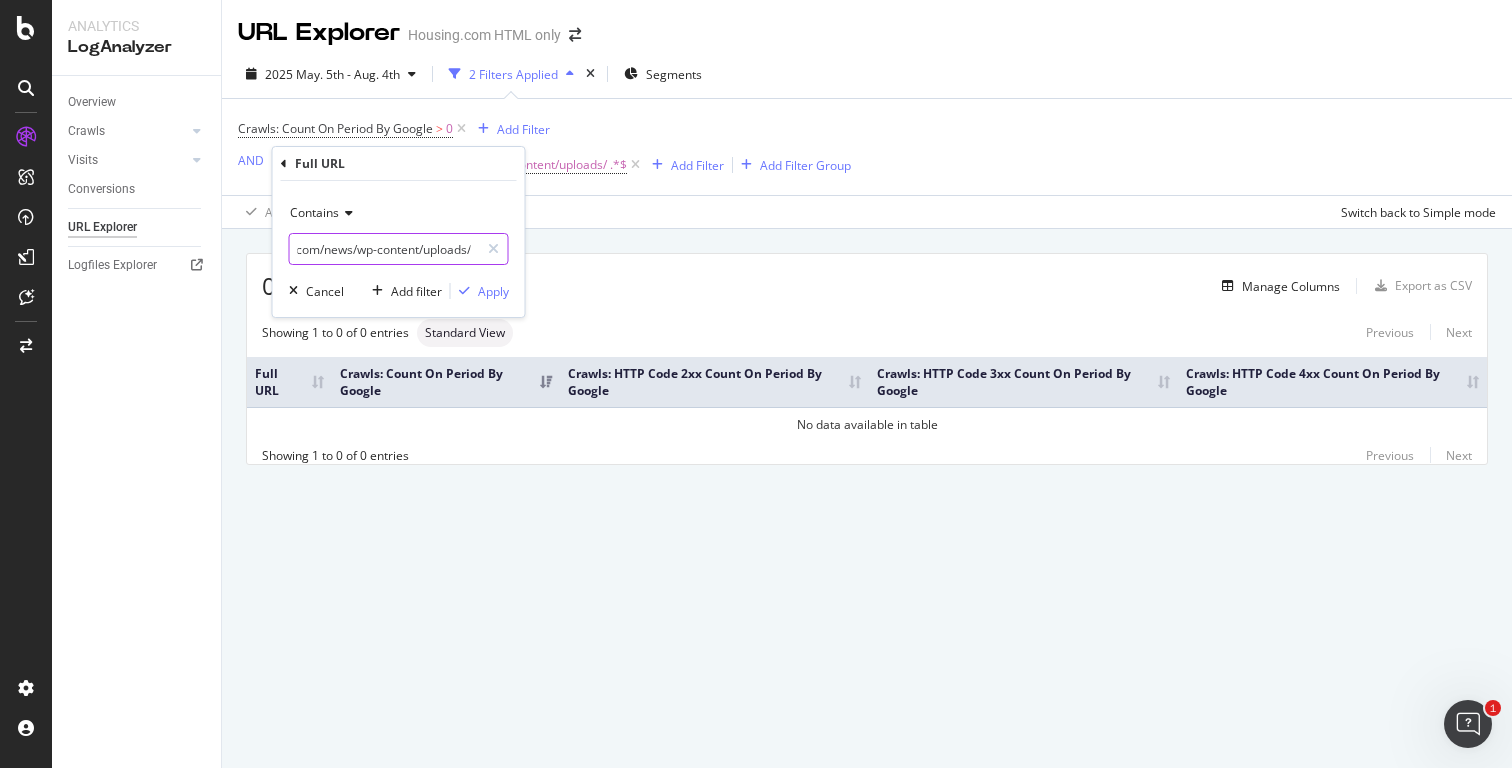 scroll, scrollTop: 0, scrollLeft: 56, axis: horizontal 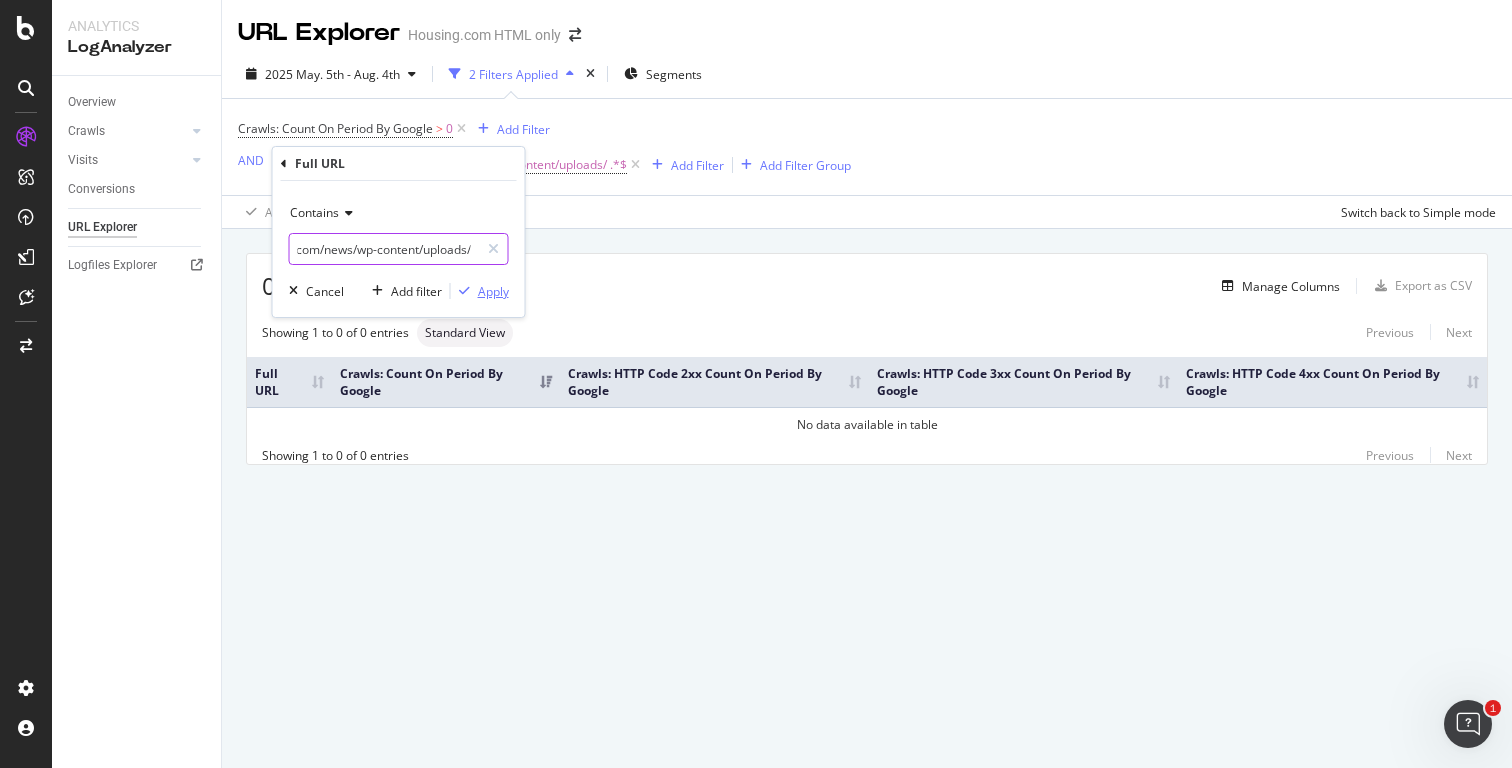 type on "housing.com/news/wp-content/uploads/" 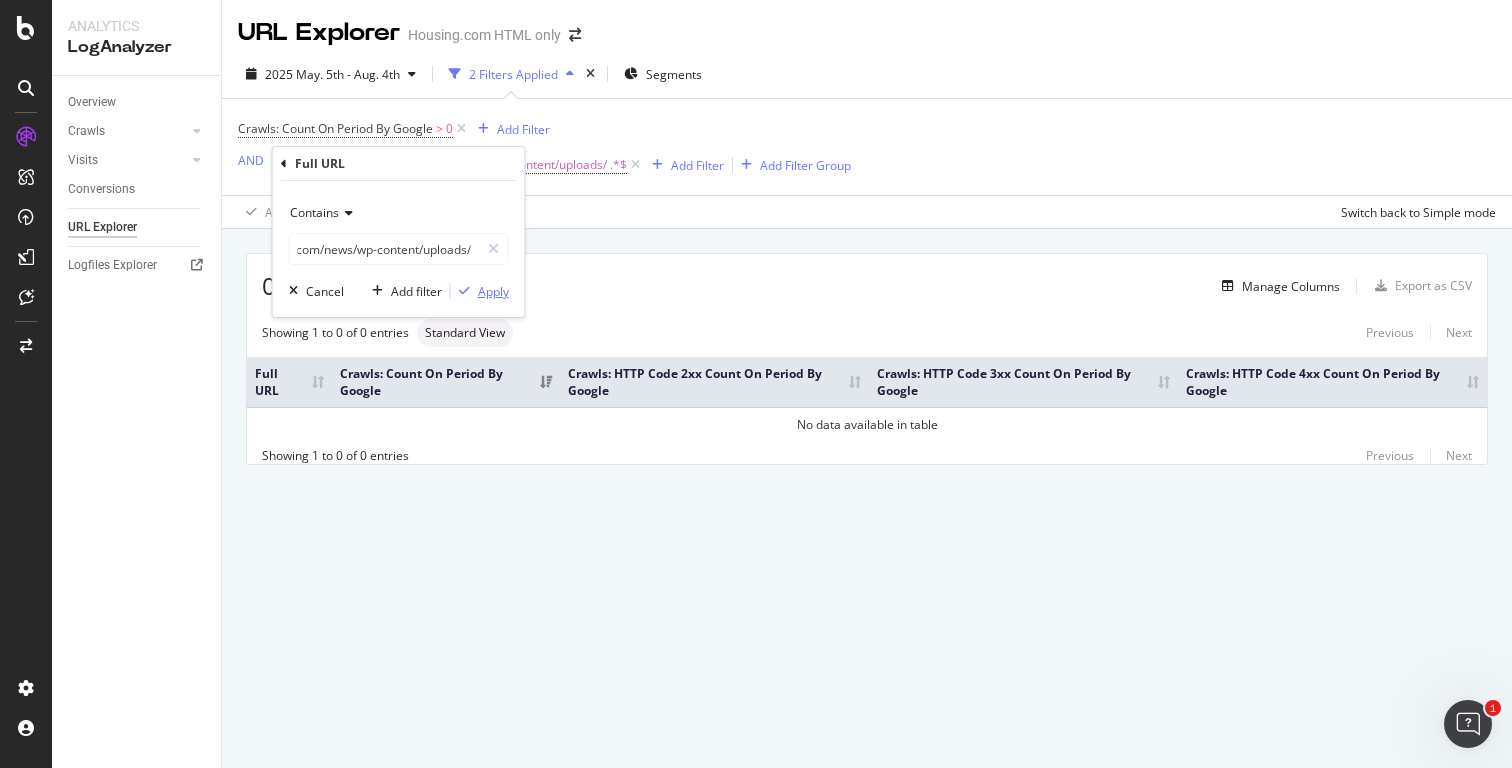 click on "Apply" at bounding box center [493, 291] 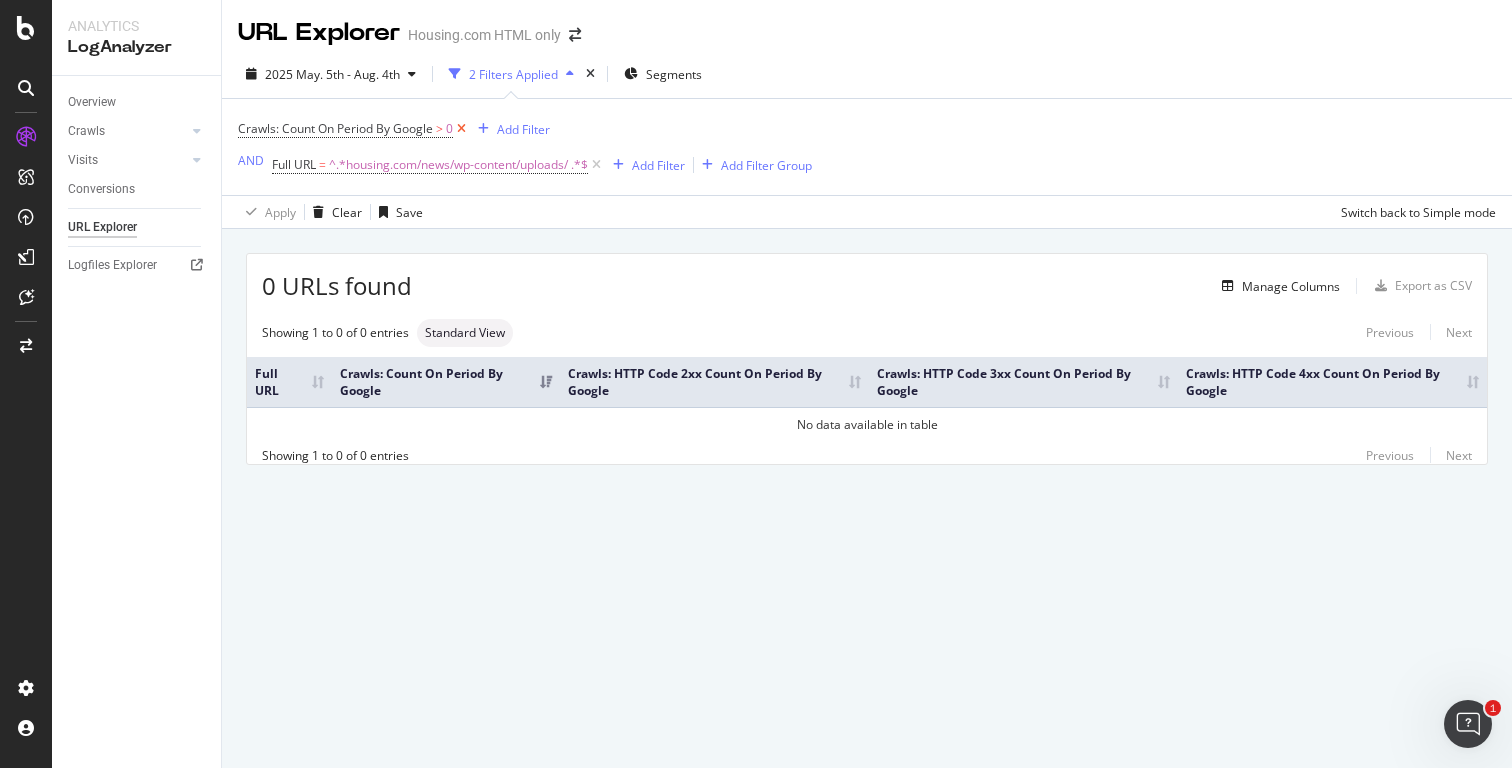 click at bounding box center (461, 129) 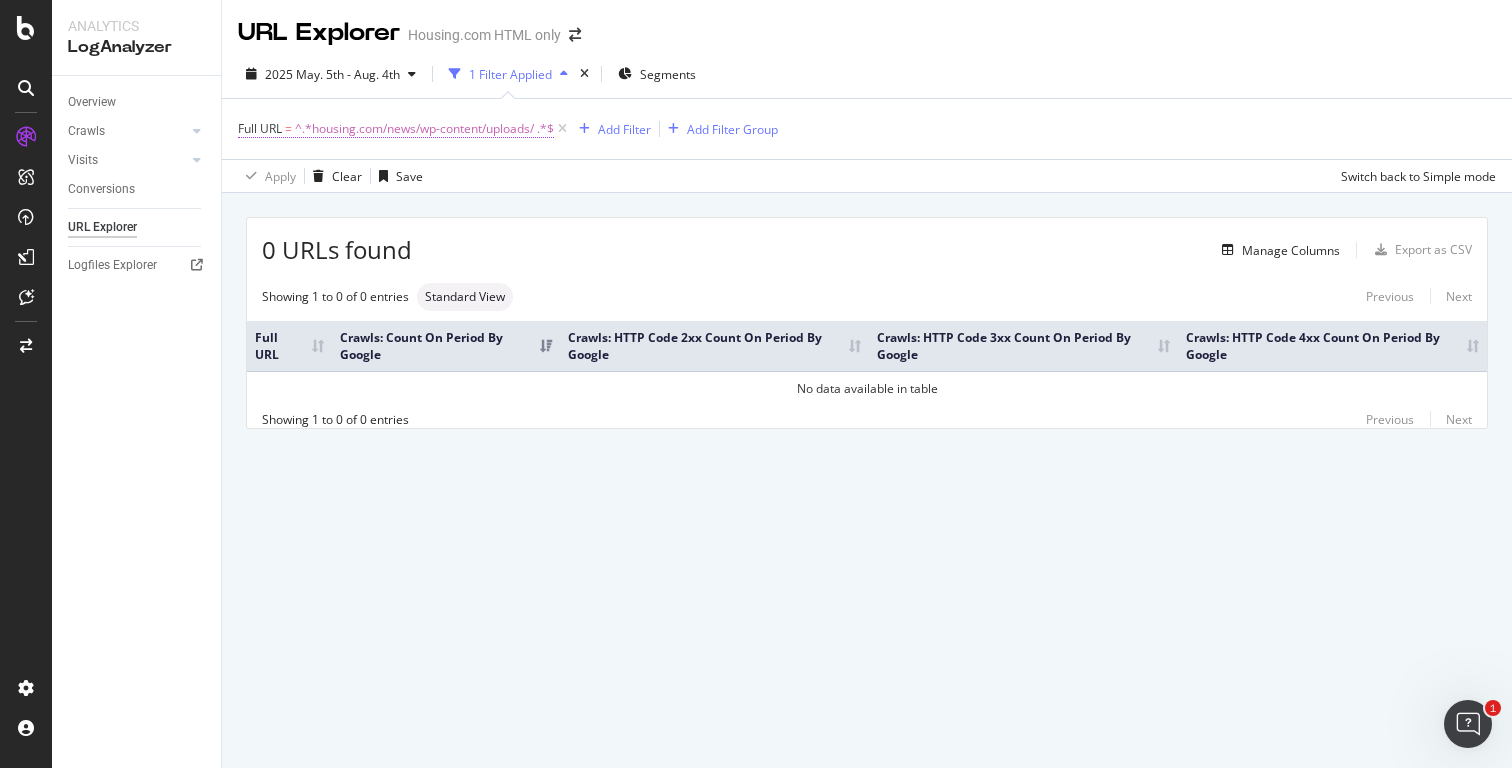 click on "^.*housing.com/news/wp-content/uploads/ .*$" at bounding box center [424, 129] 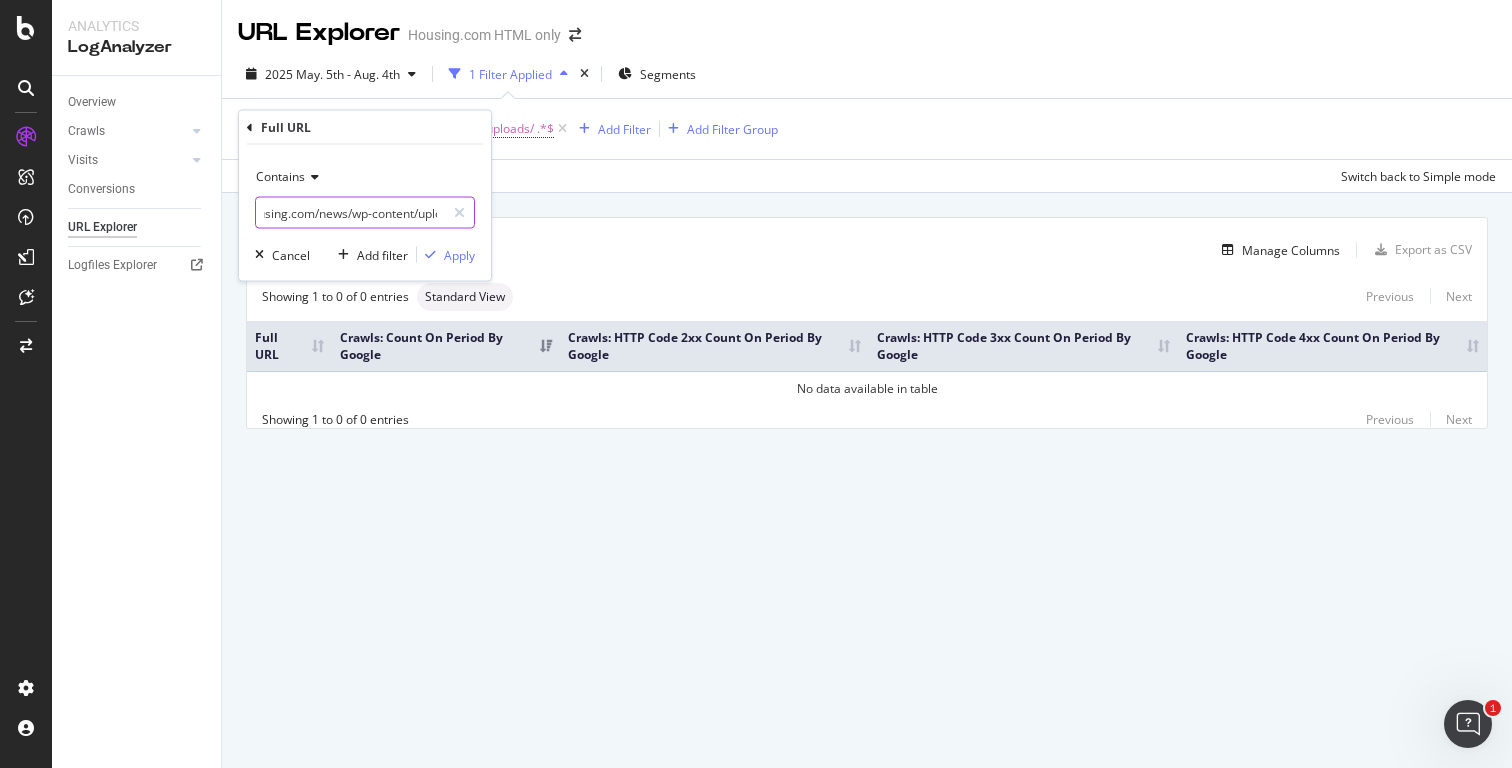 scroll, scrollTop: 0, scrollLeft: 0, axis: both 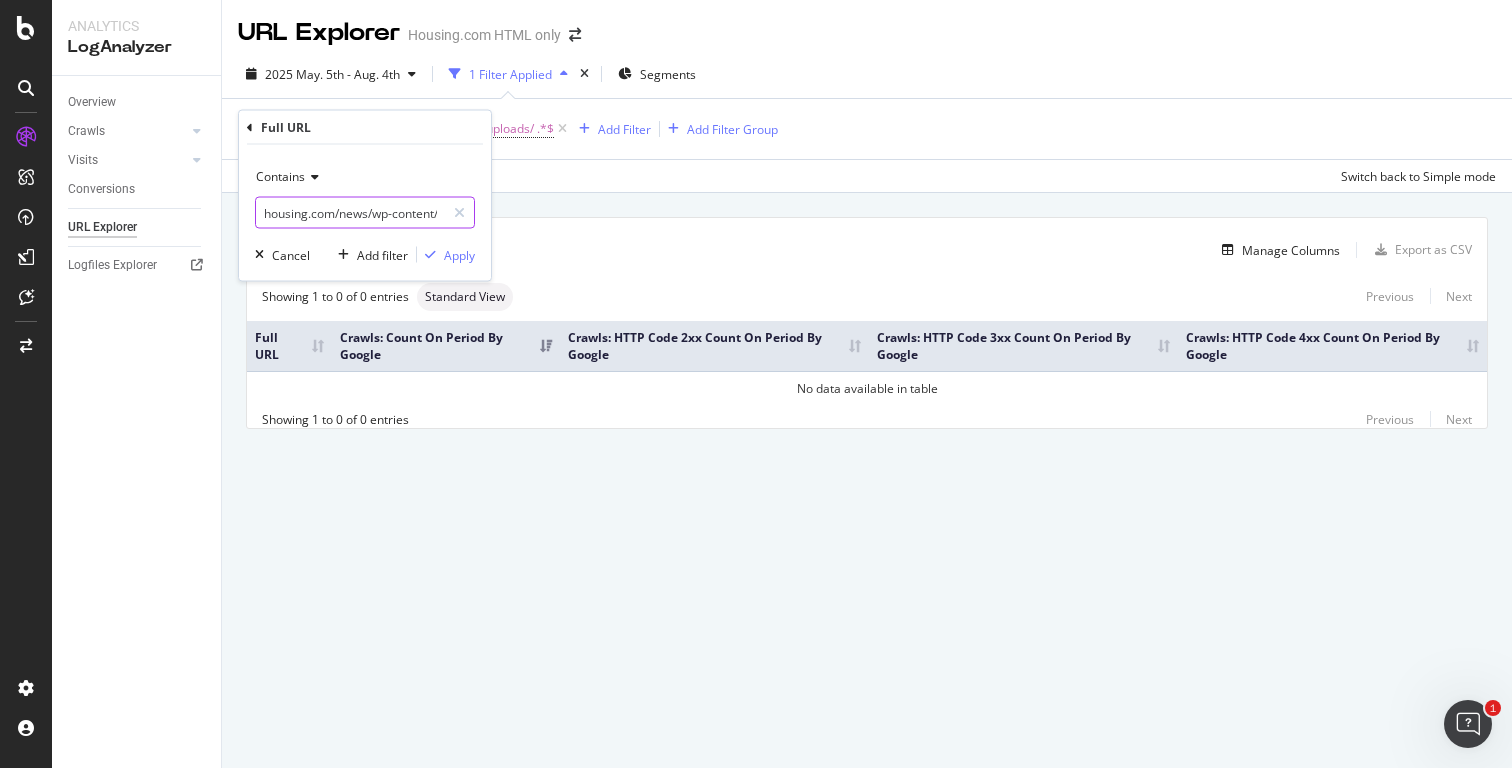 click on "housing.com/news/wp-content/uploads/" at bounding box center (350, 213) 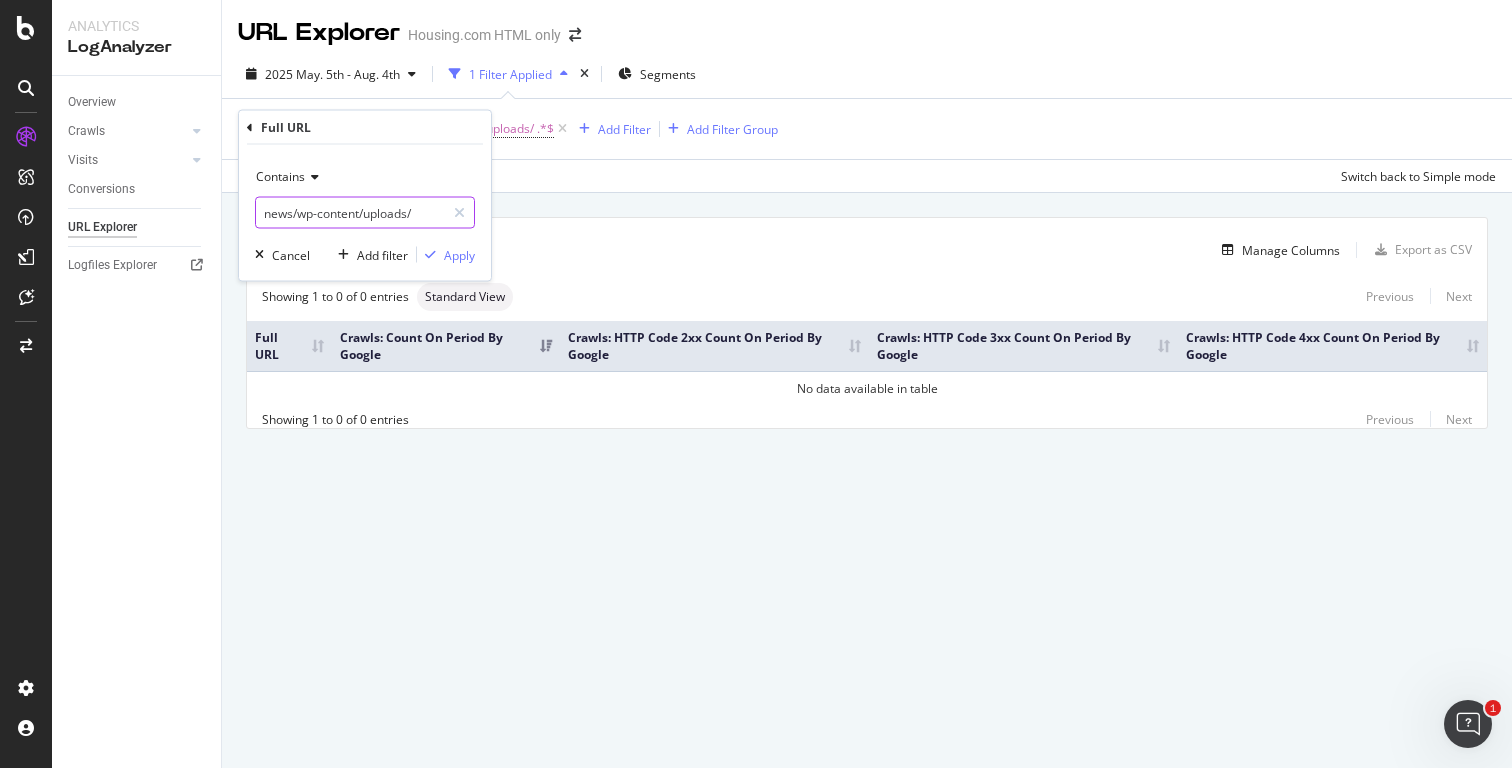 click on "news/wp-content/uploads/" at bounding box center [350, 213] 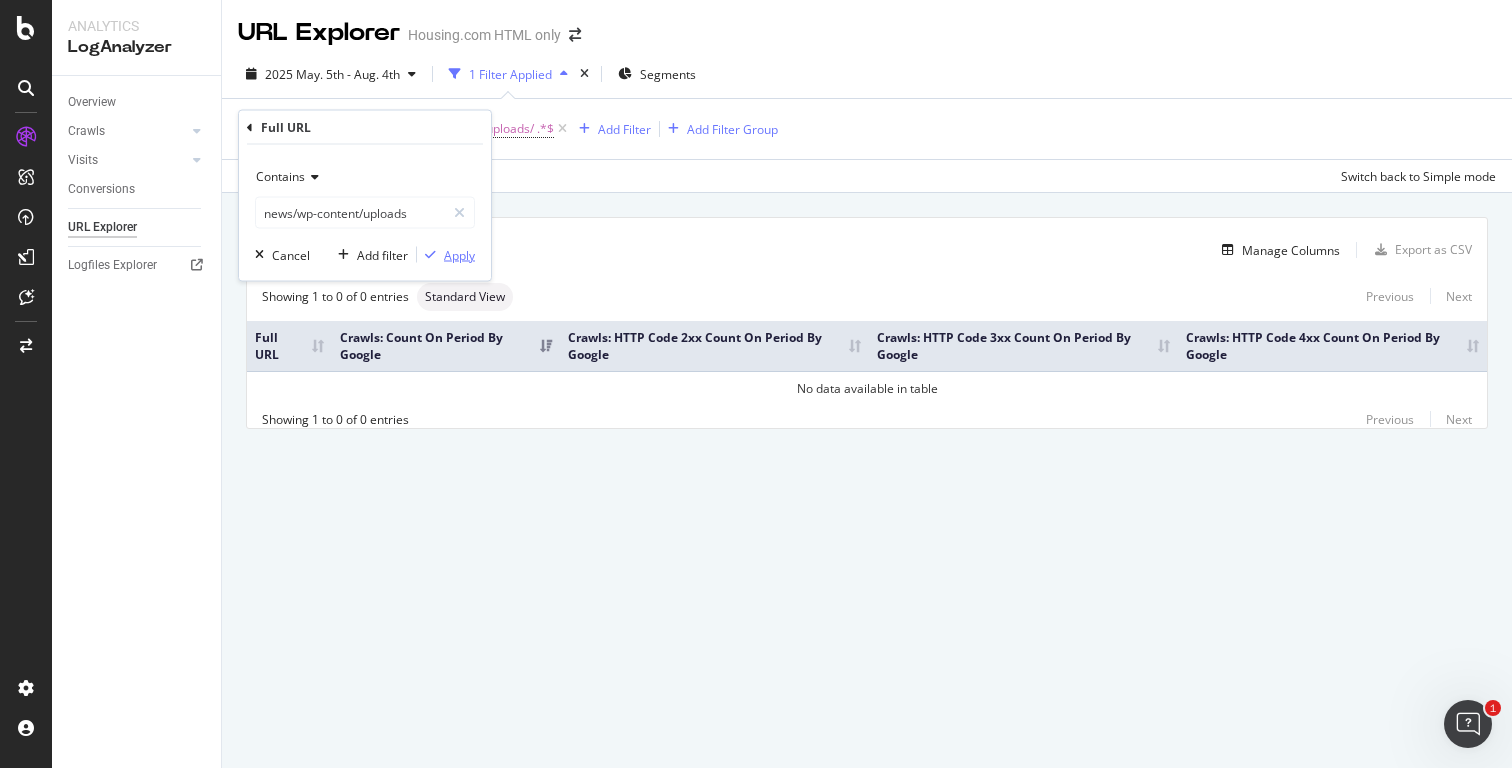 click on "Apply" at bounding box center [459, 254] 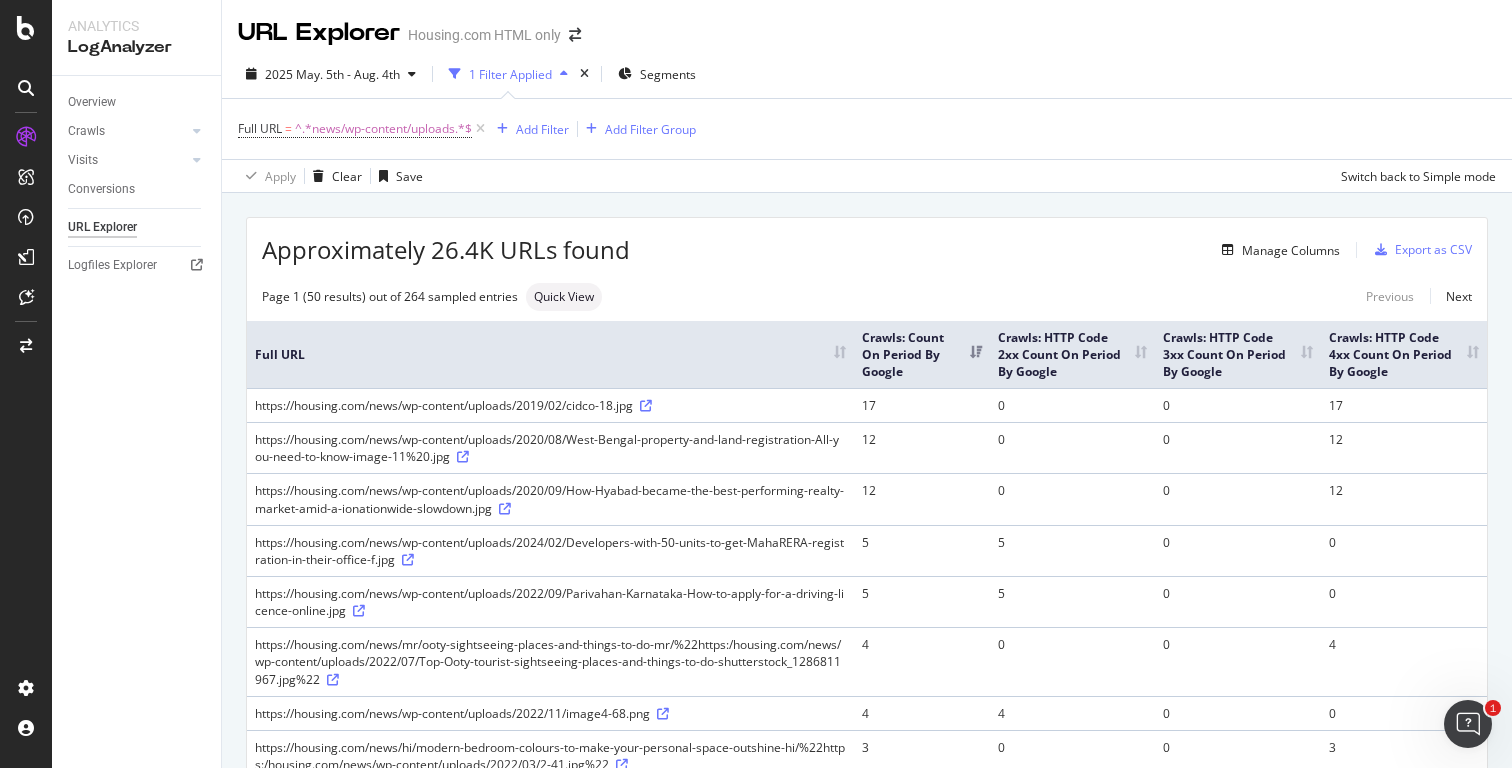 click on "Approximately 26.4K URLs found" at bounding box center [446, 250] 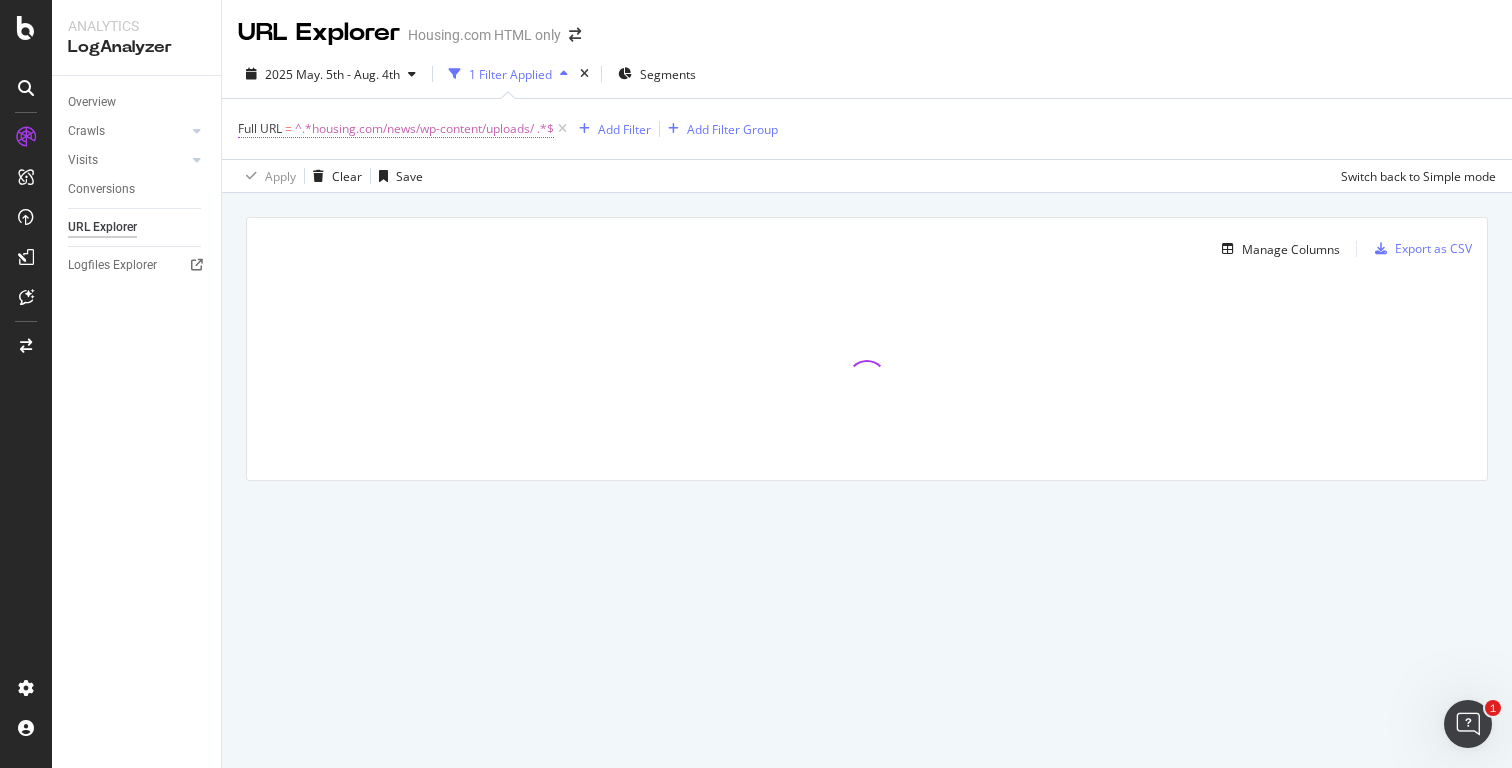 click on "^.*housing.com/news/wp-content/uploads/ .*$" at bounding box center [424, 129] 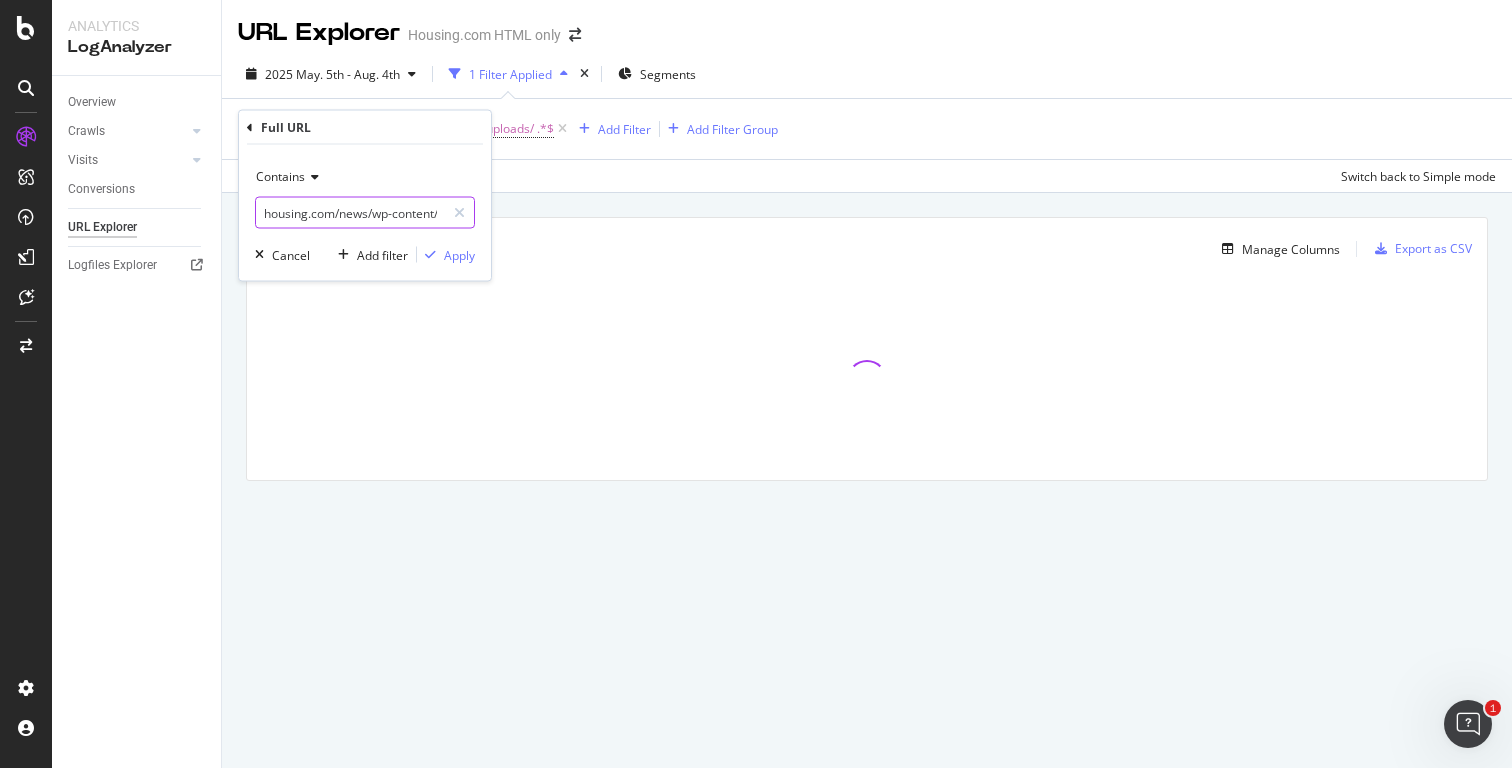click on "housing.com/news/wp-content/uploads/" at bounding box center (350, 213) 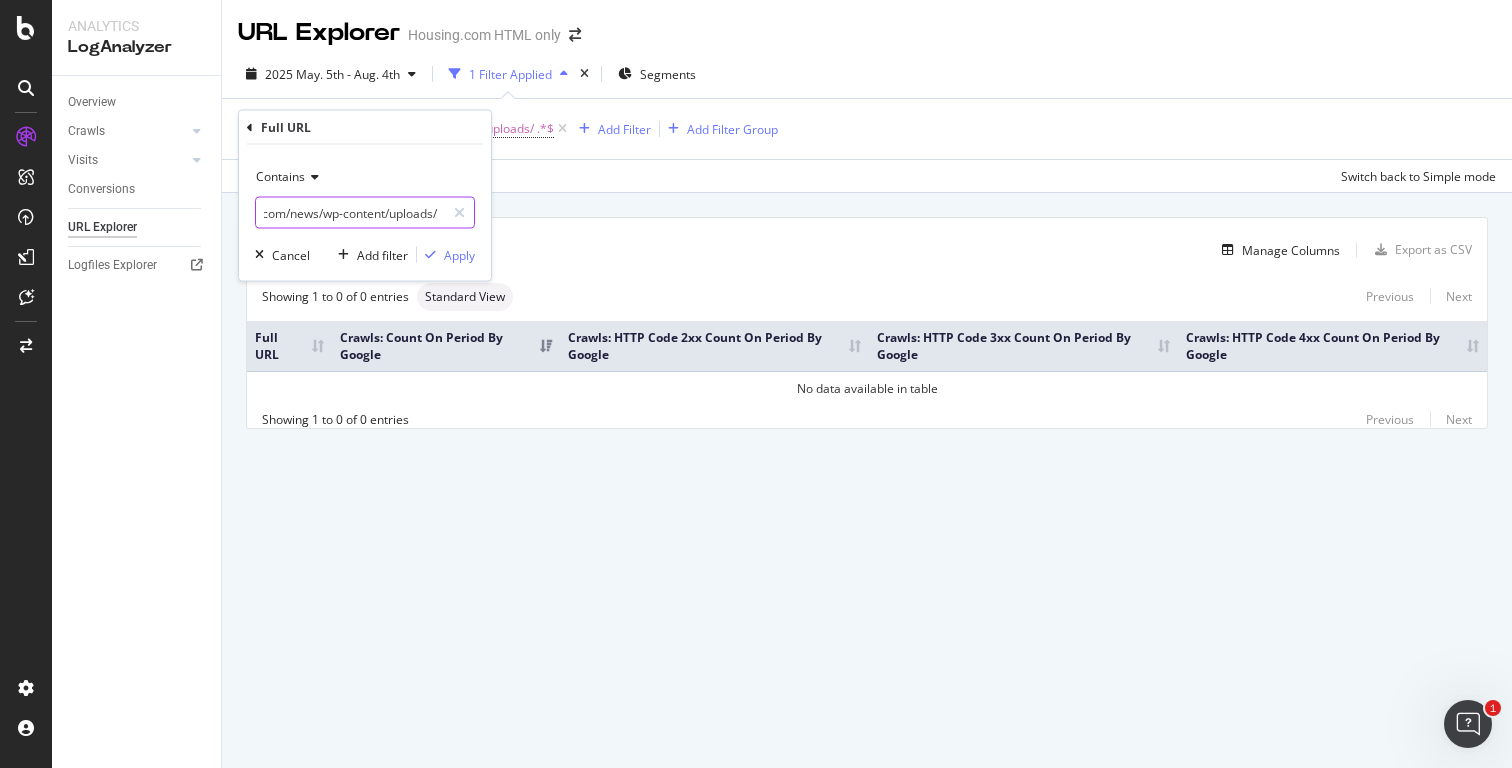 click on "housing.com/news/wp-content/uploads/" at bounding box center [350, 213] 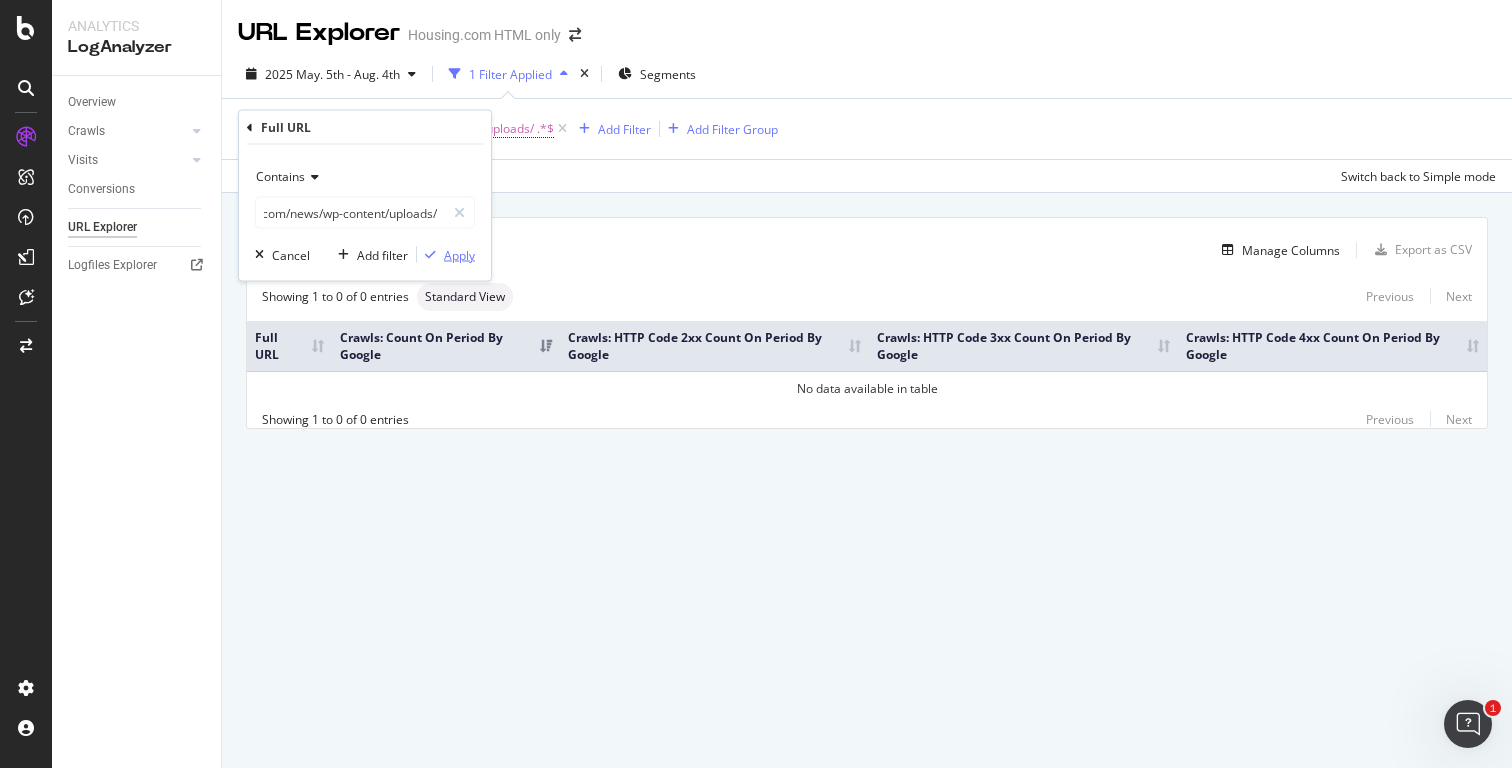 click at bounding box center [430, 255] 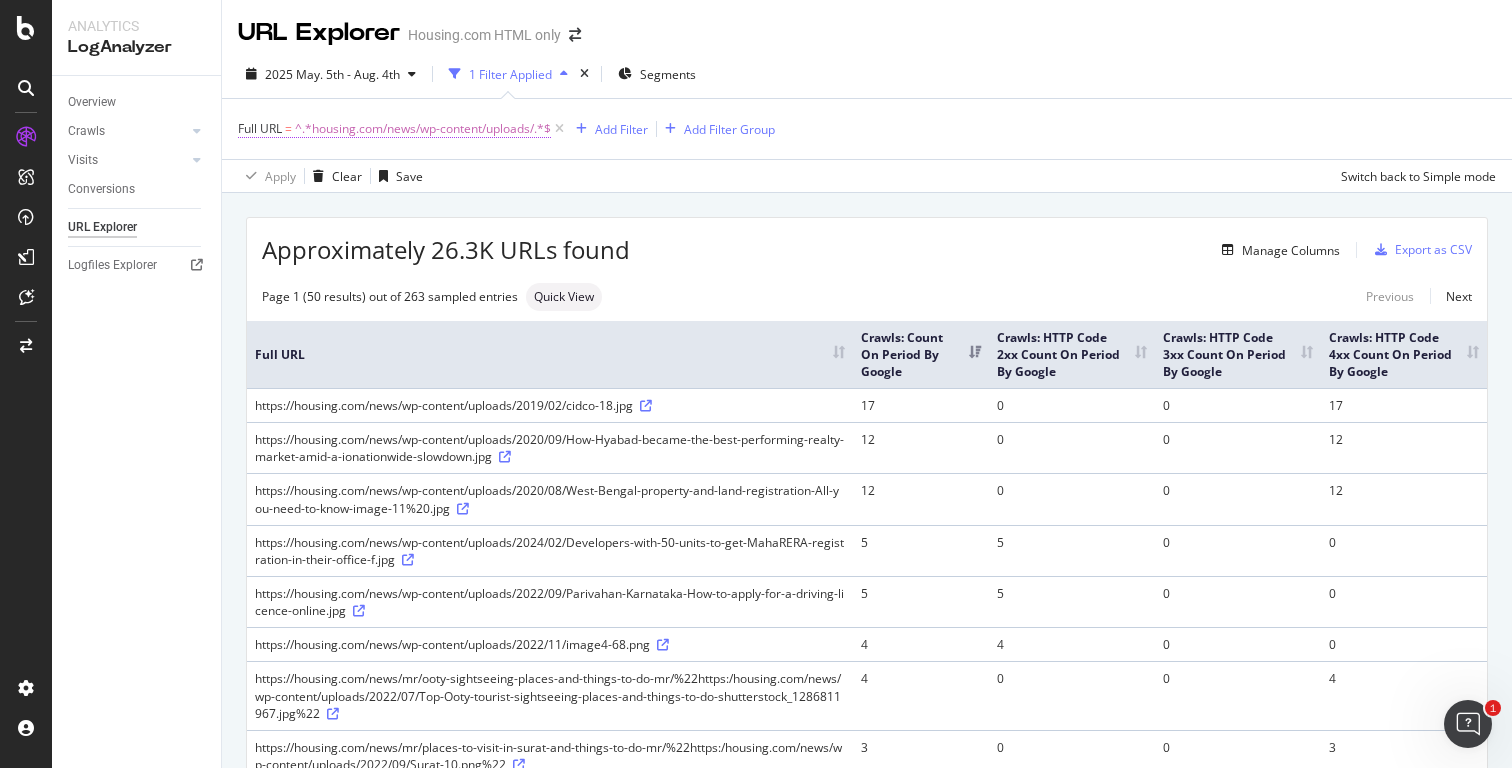 click on "^.*housing.com/news/wp-content/uploads/.*$" at bounding box center (423, 129) 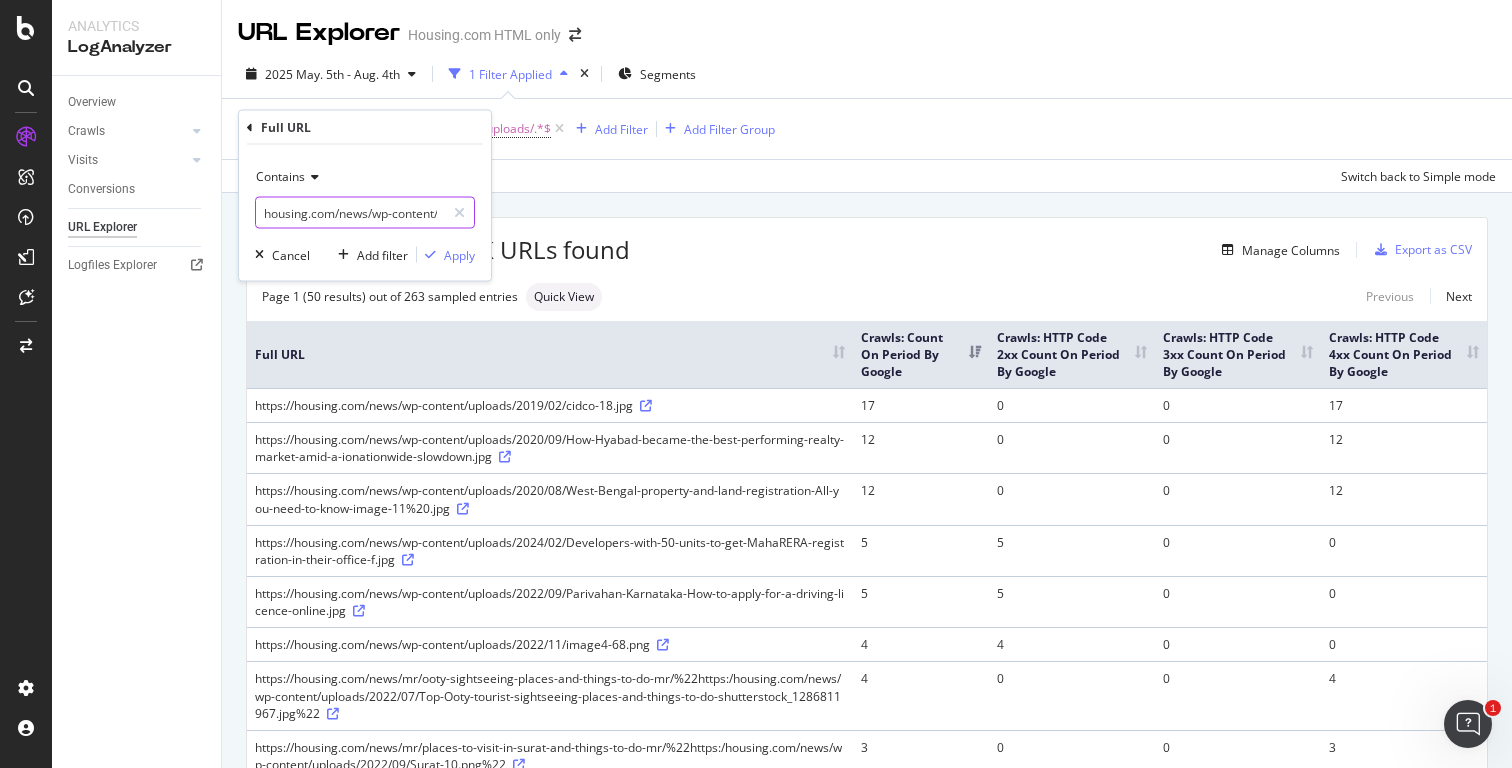 click on "housing.com/news/wp-content/uploads/" at bounding box center (350, 213) 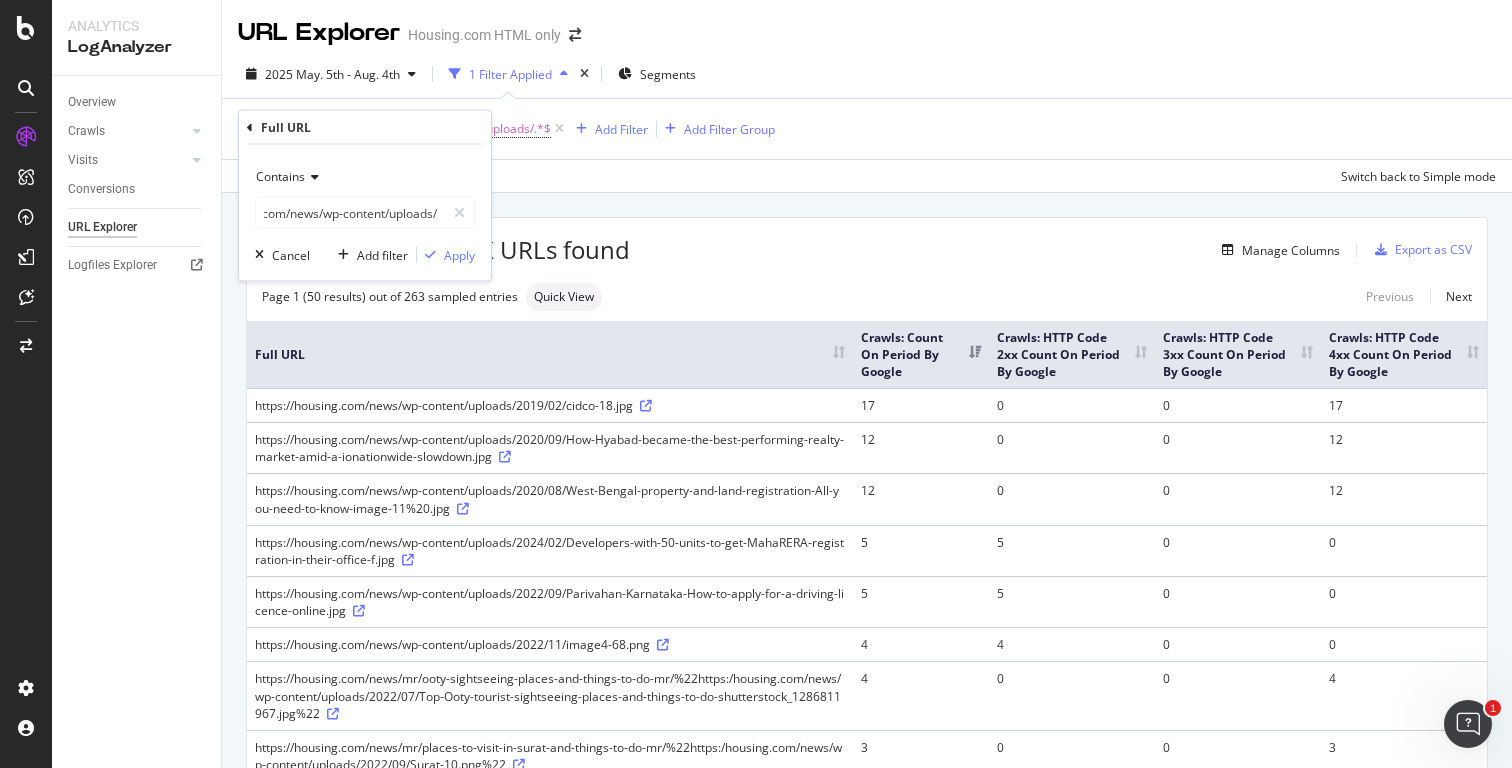 click on "Apply Clear Save Switch back to Simple mode" at bounding box center [867, 175] 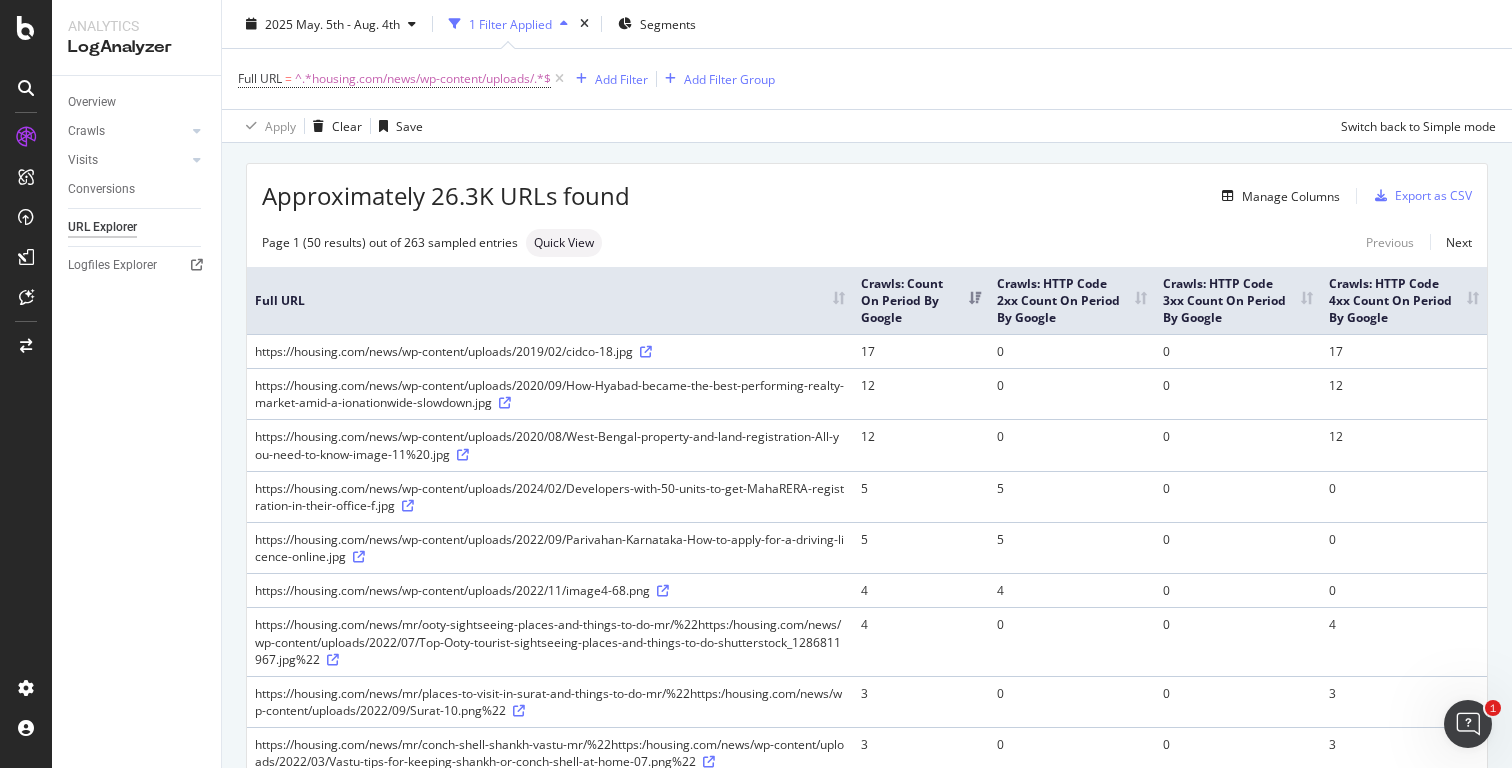 scroll, scrollTop: 0, scrollLeft: 0, axis: both 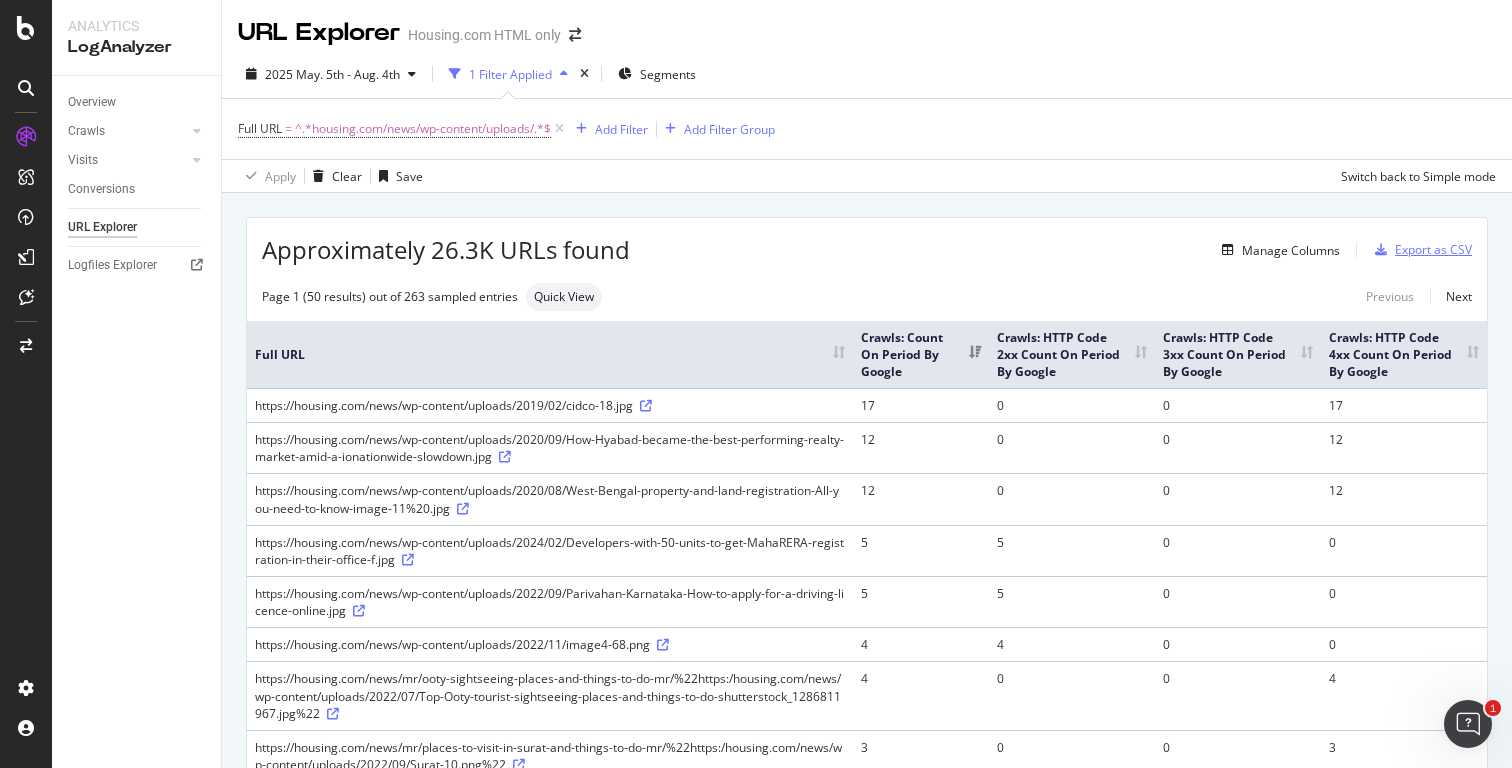 click on "Export as CSV" at bounding box center [1433, 249] 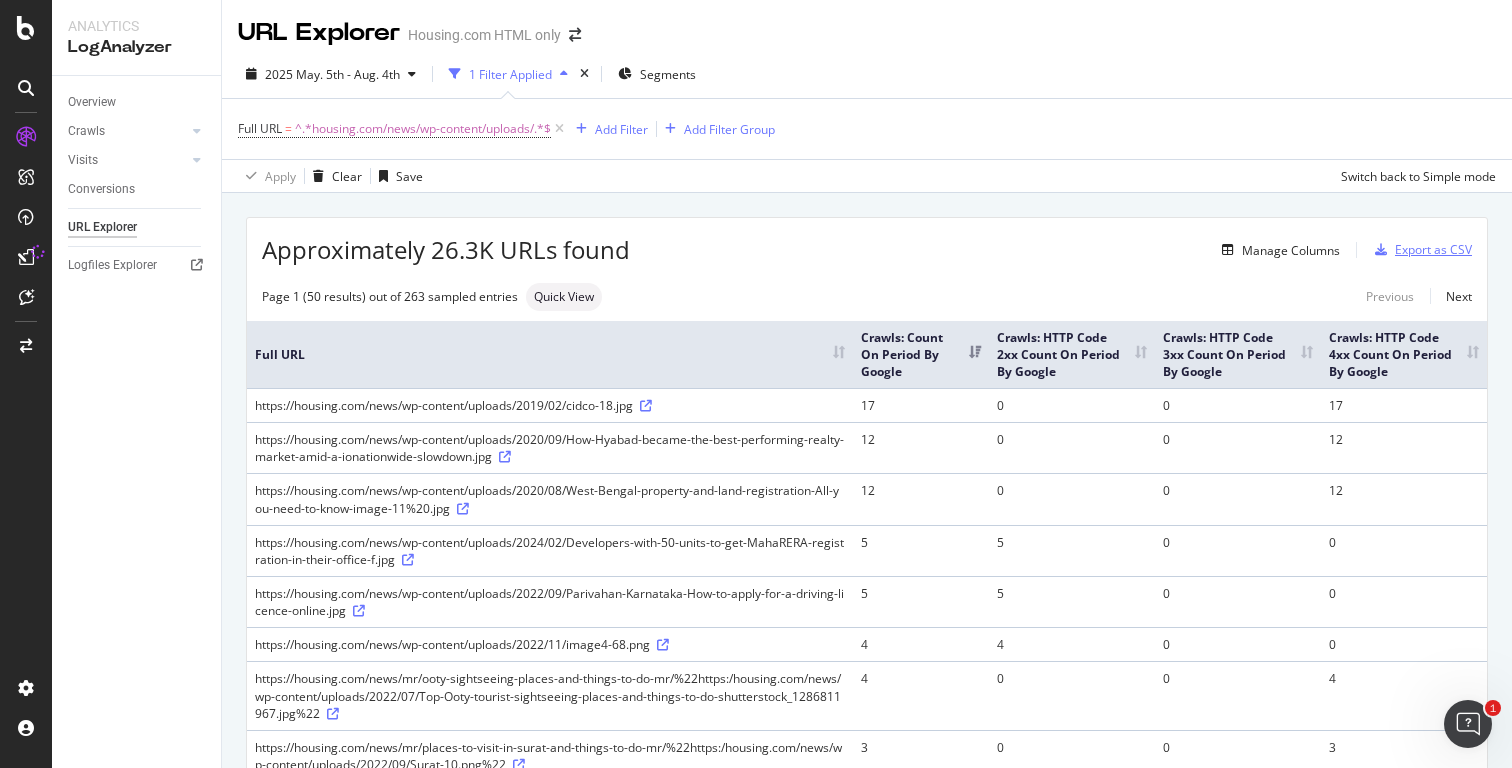type 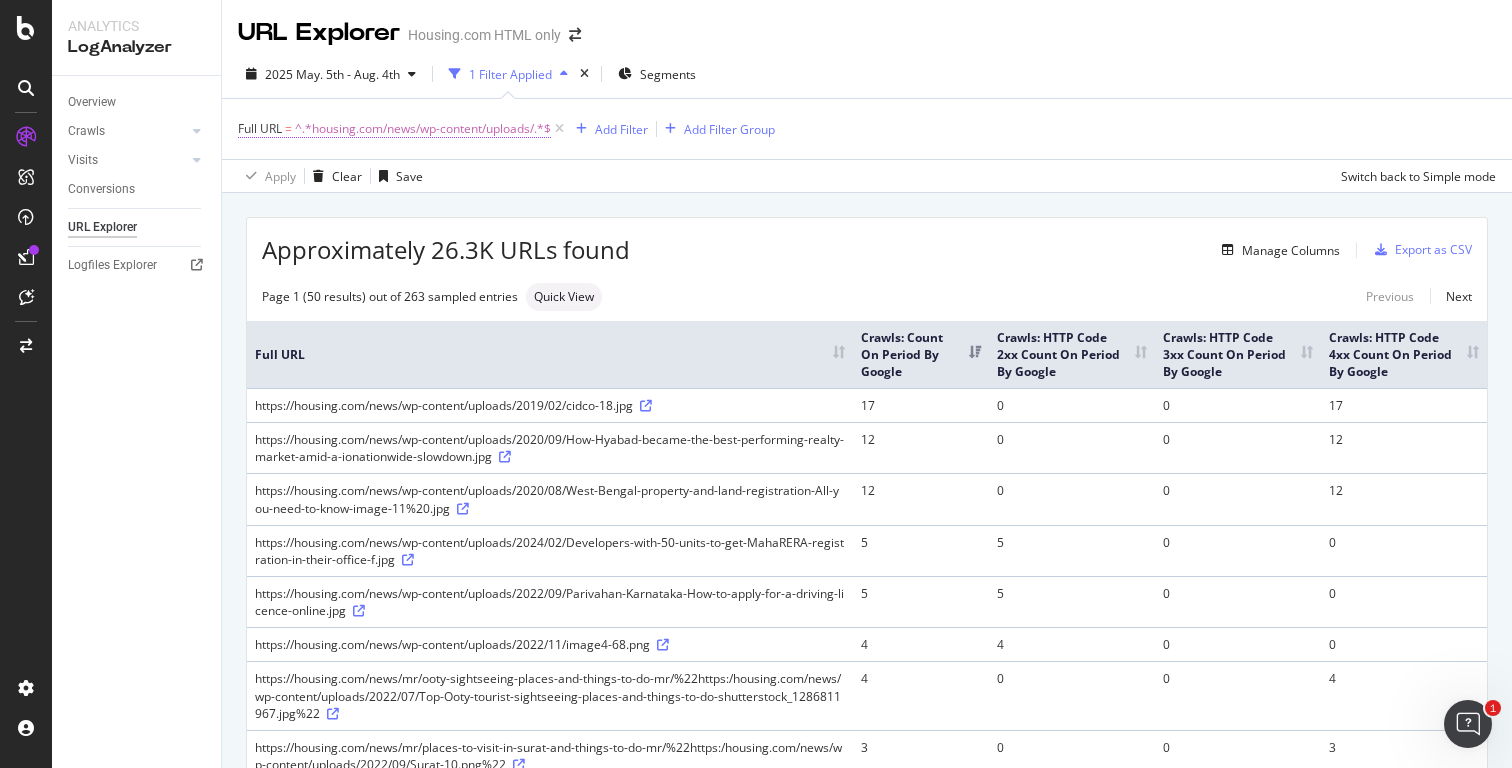 click on "^.*housing.com/news/wp-content/uploads/.*$" at bounding box center (423, 129) 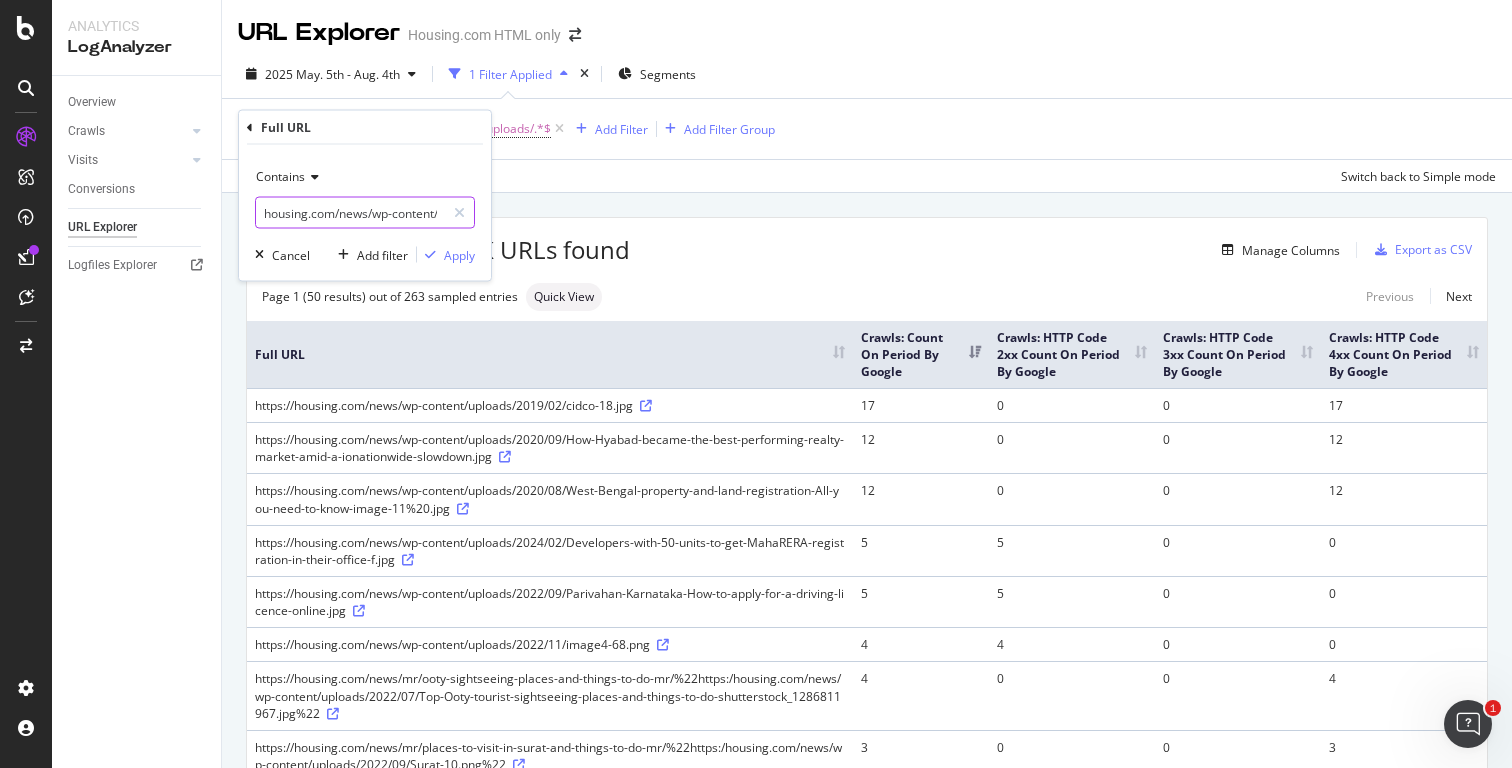 click on "housing.com/news/wp-content/uploads/" at bounding box center [350, 213] 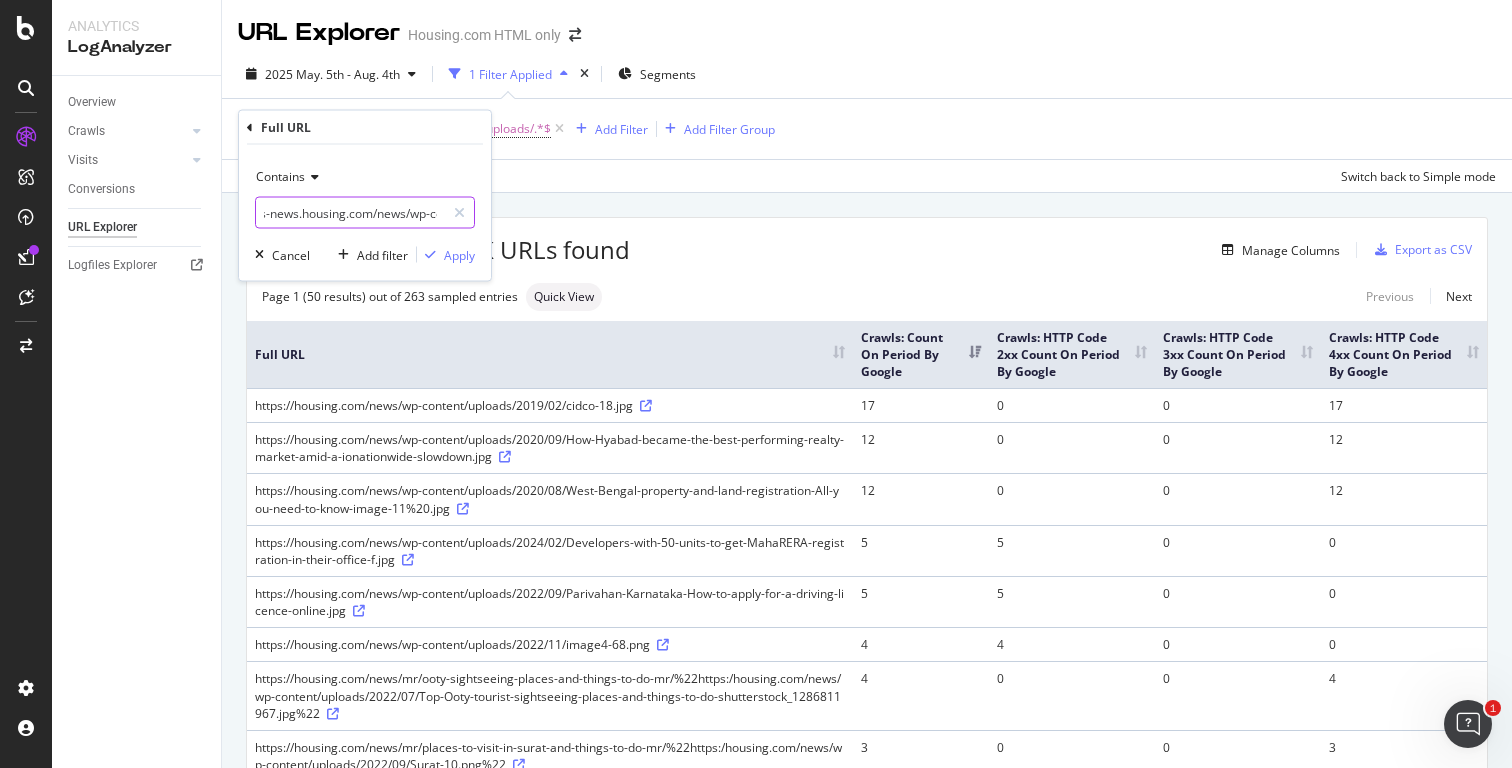 scroll, scrollTop: 0, scrollLeft: 0, axis: both 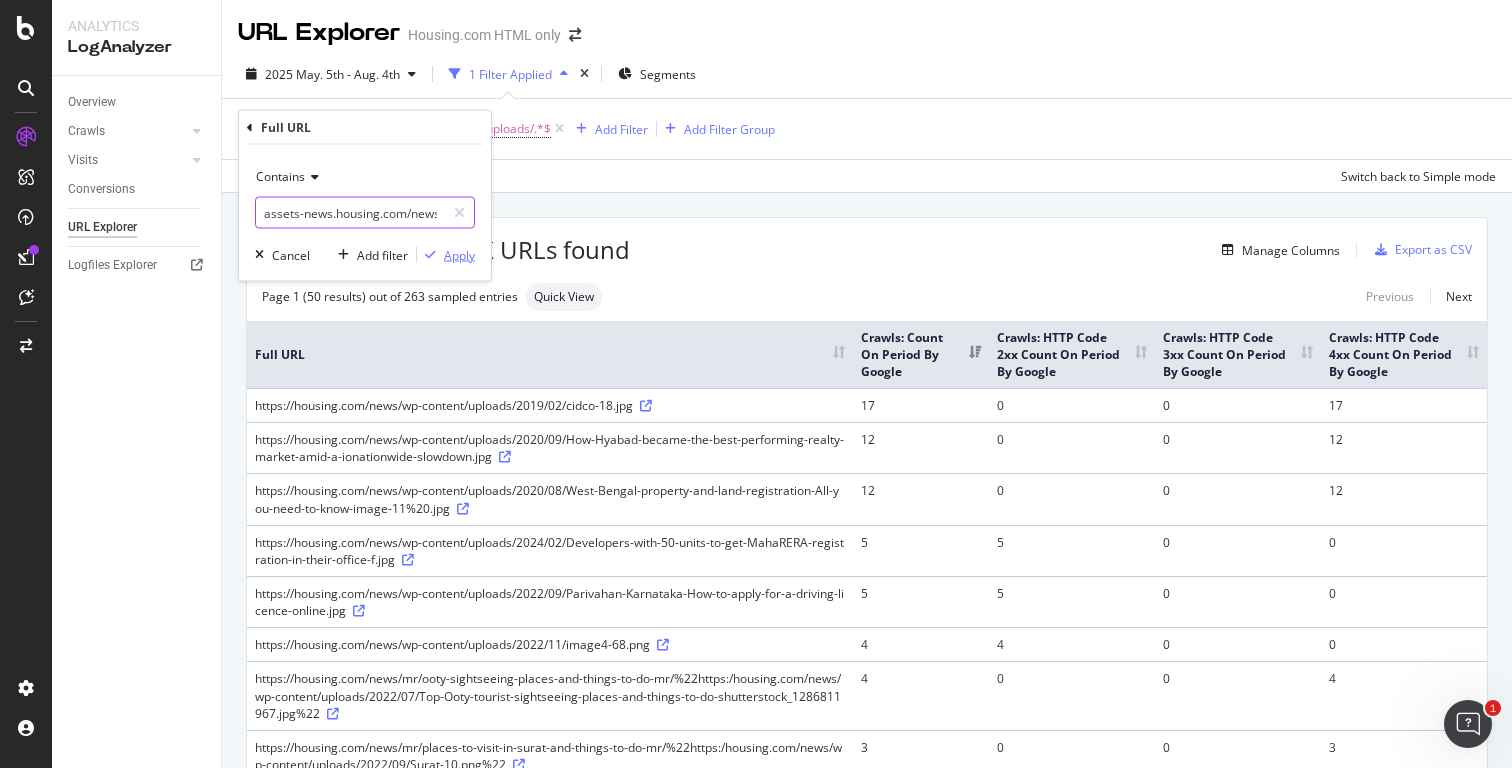 type on "assets-news.housing.com/news/wp-content/uploads/" 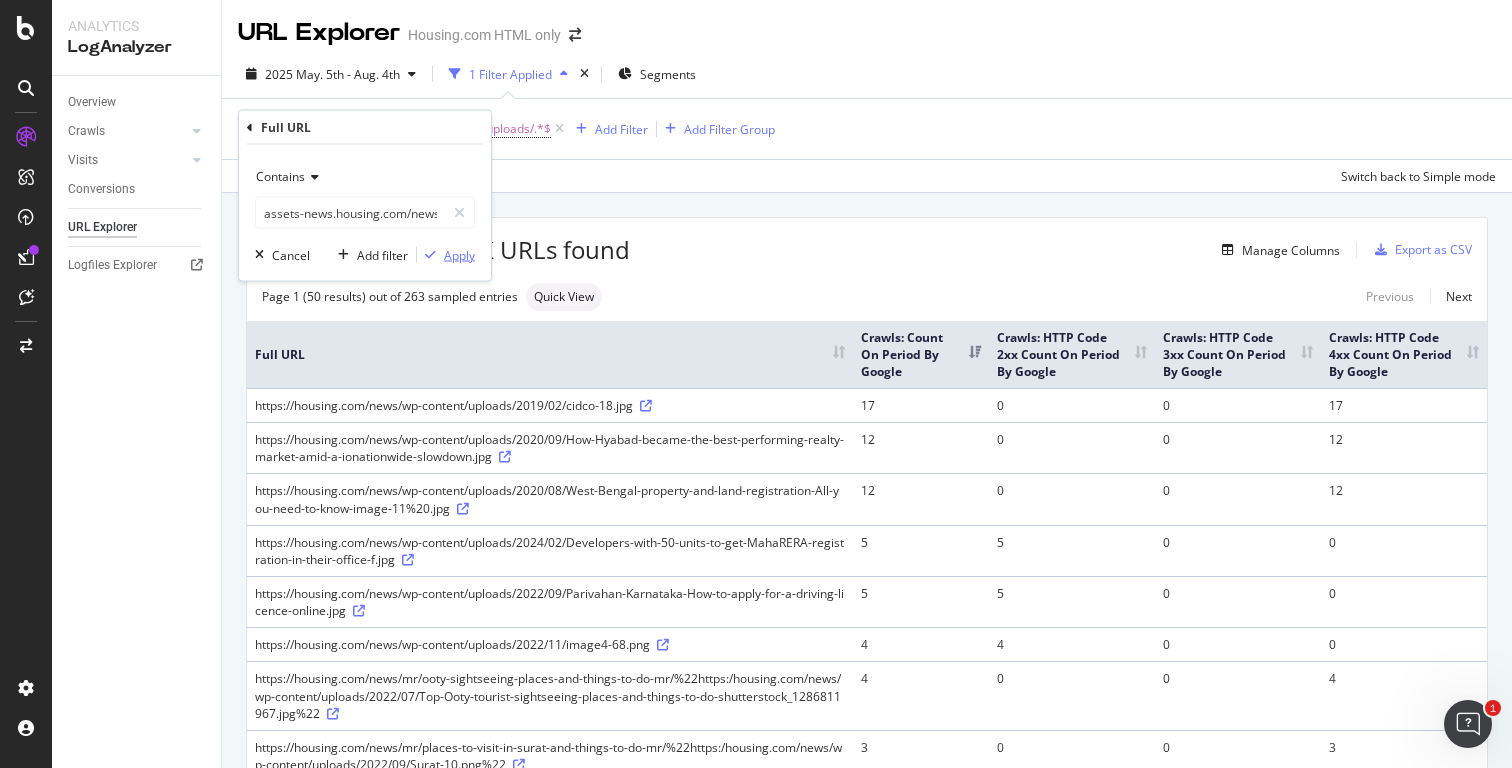click on "Apply" at bounding box center [459, 254] 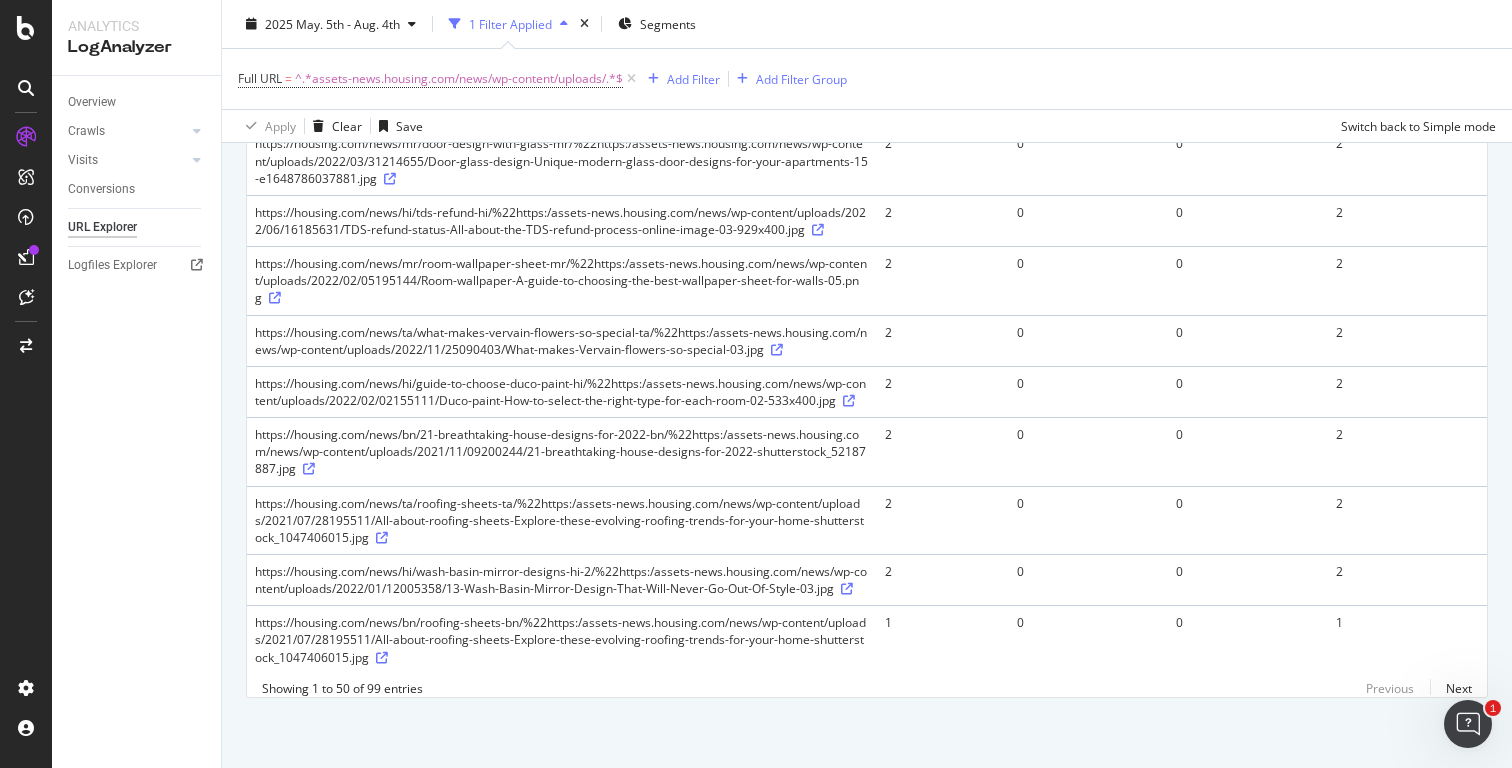 scroll, scrollTop: 2876, scrollLeft: 0, axis: vertical 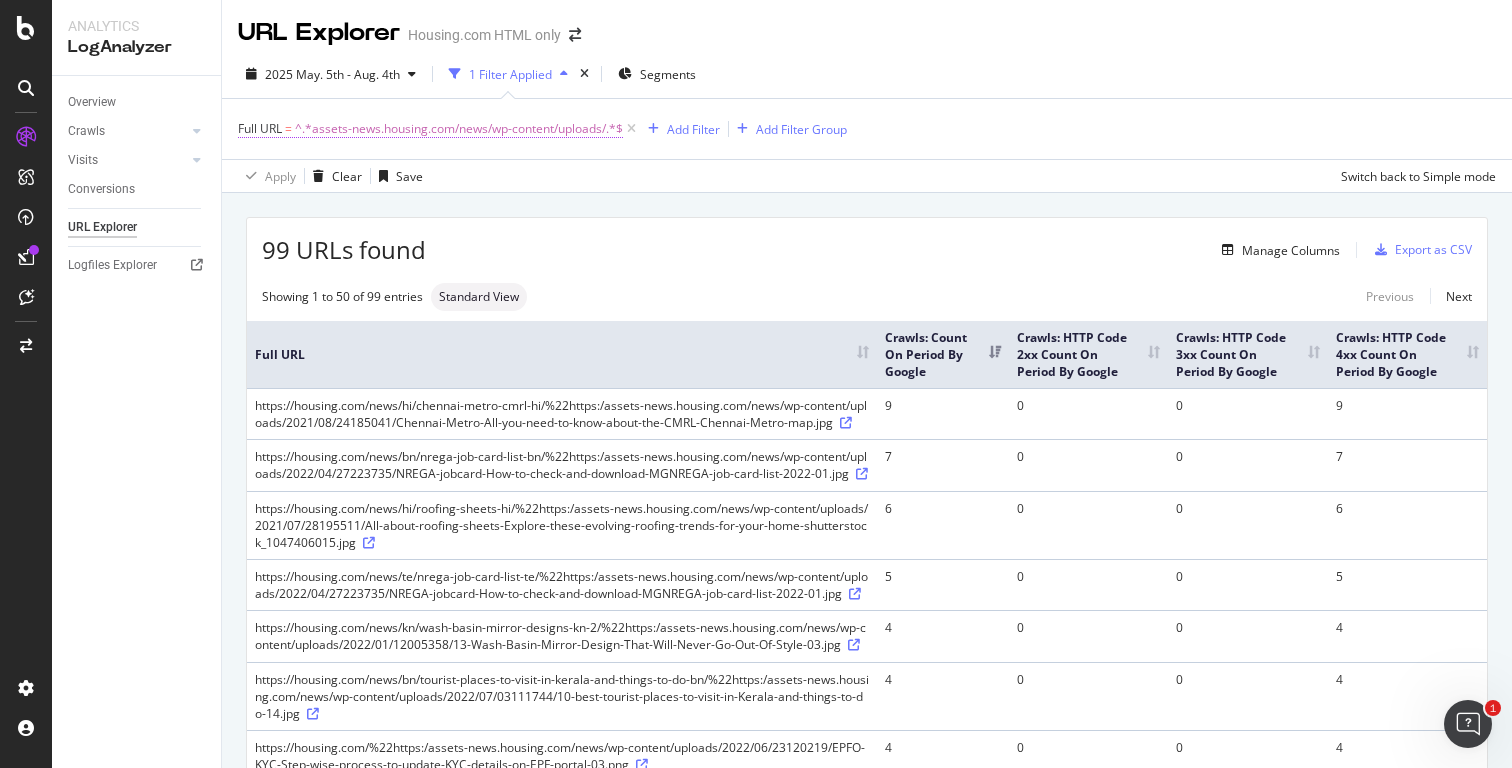 click on "^.*assets-news.housing.com/news/wp-content/uploads/.*$" at bounding box center [459, 129] 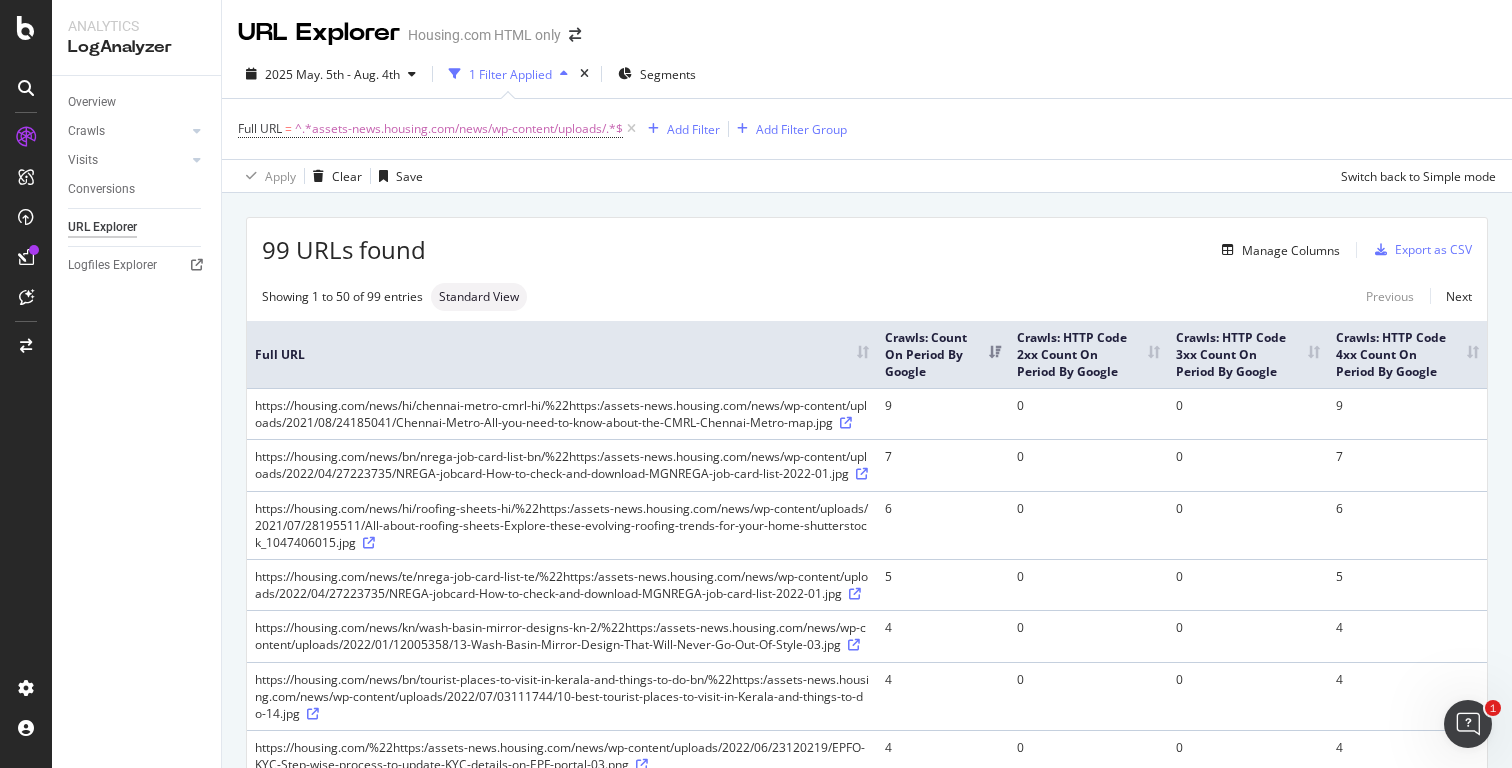 click on "Apply Clear Save Switch back to Simple mode" at bounding box center [867, 175] 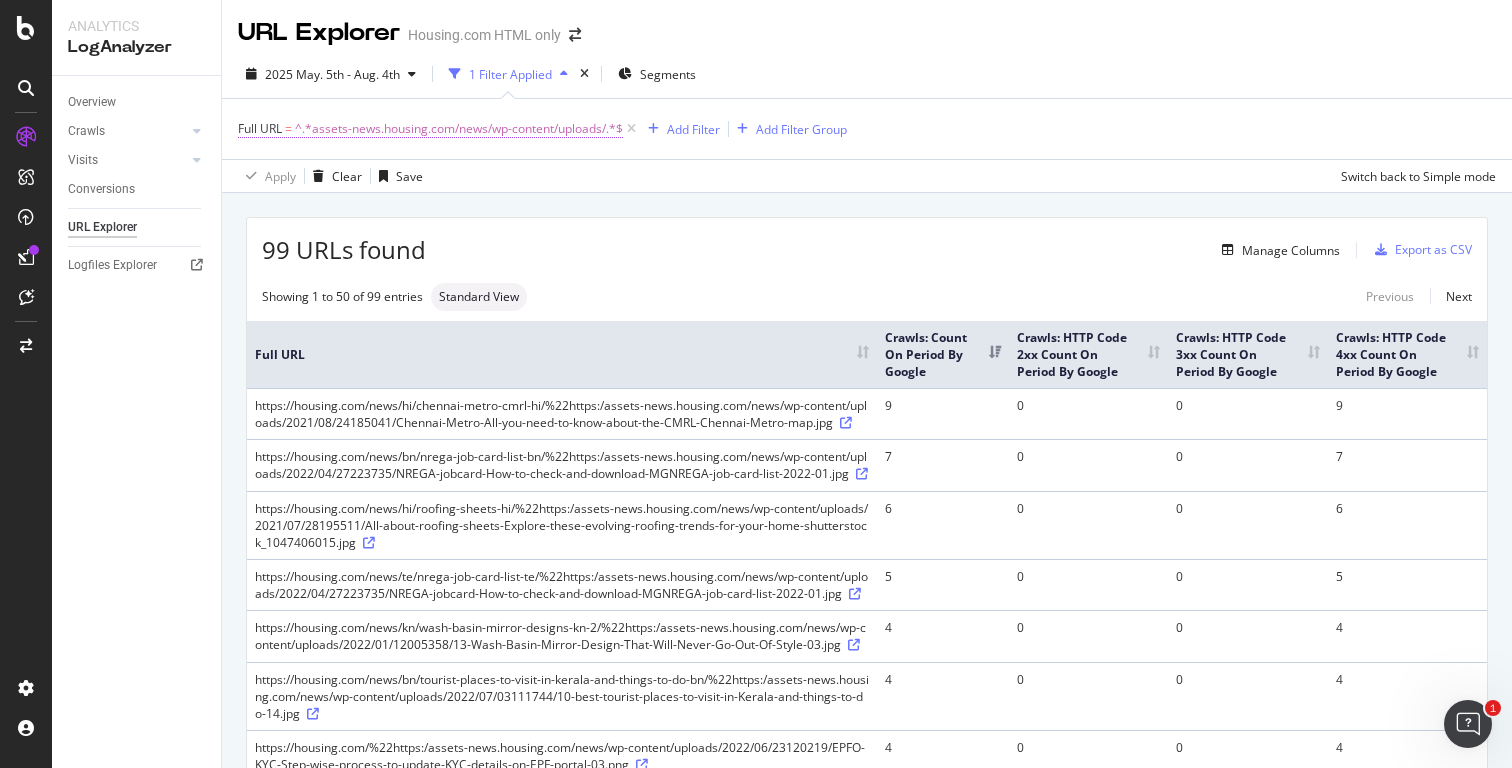click on "^.*assets-news.housing.com/news/wp-content/uploads/.*$" at bounding box center [459, 129] 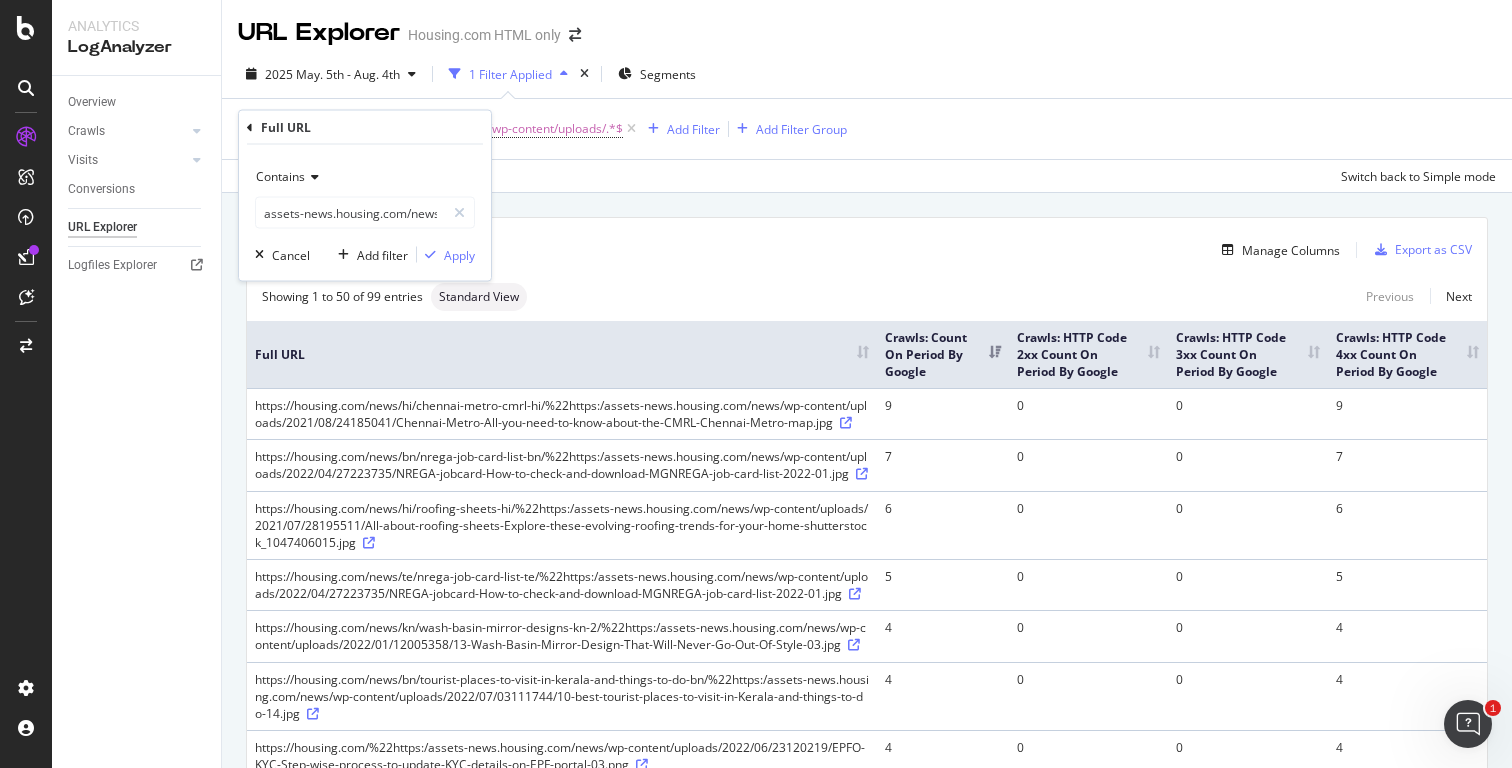 click on "Contains" at bounding box center (365, 177) 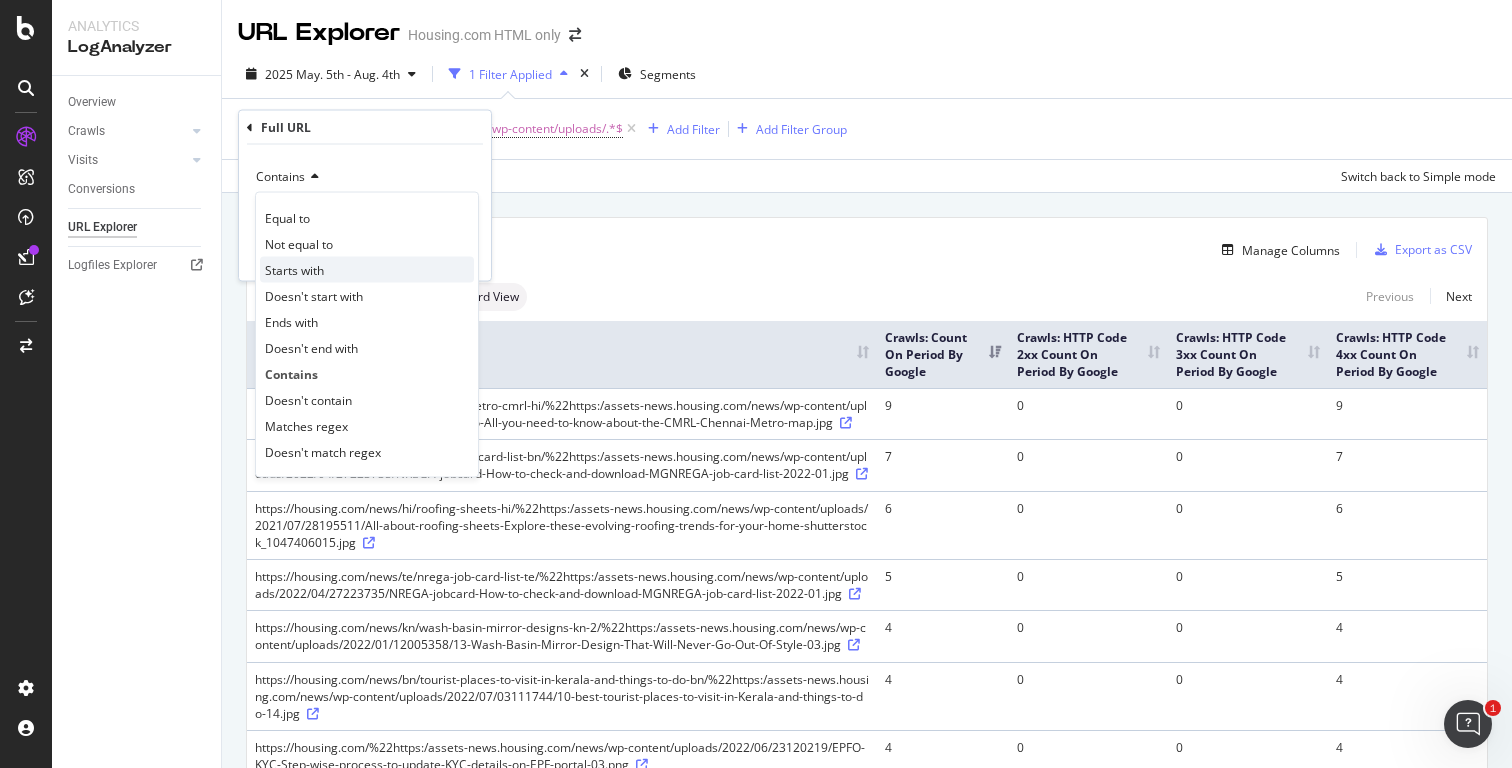 click on "Starts with" at bounding box center (294, 269) 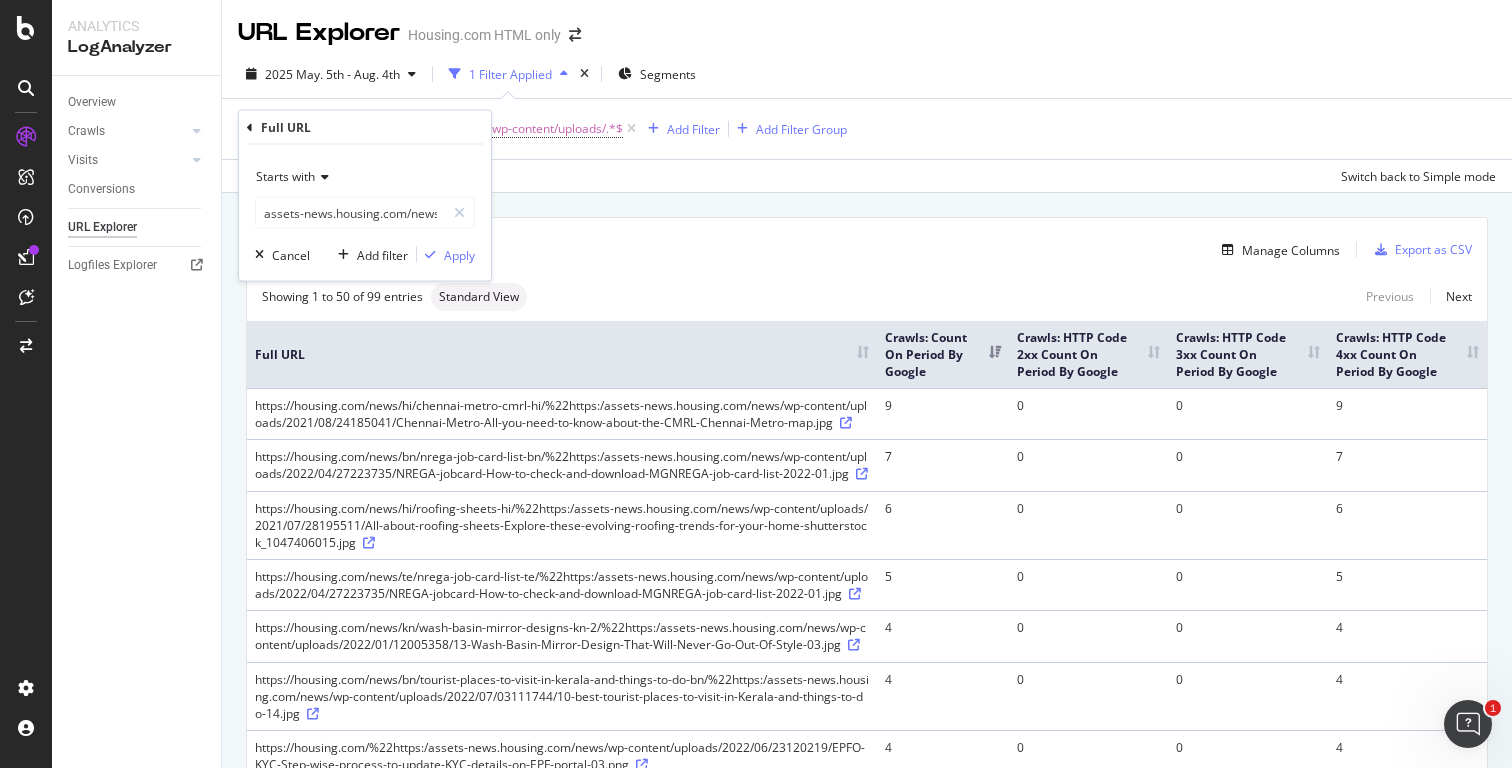 click on "URL Explorer Housing.com HTML only" at bounding box center (867, 25) 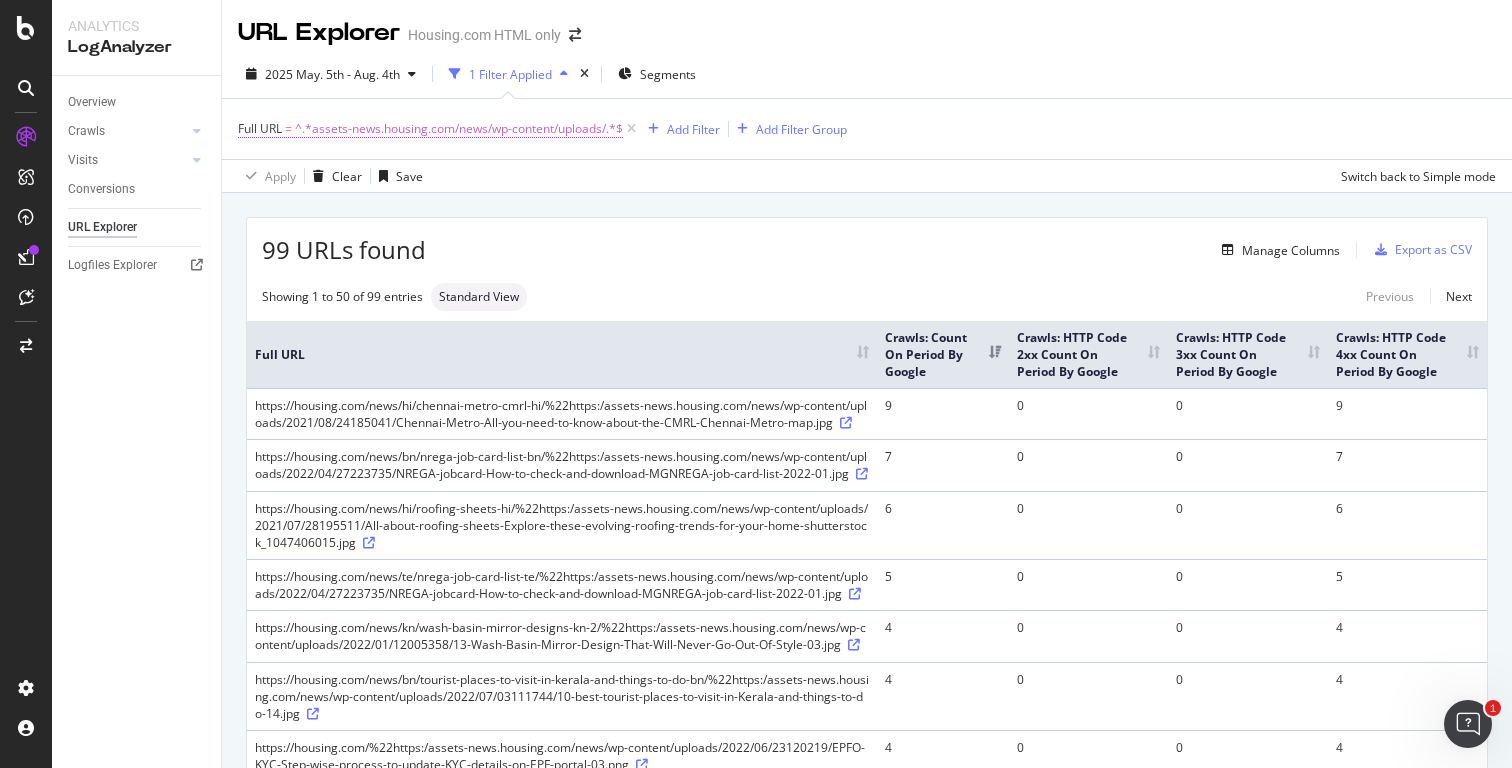 click on "^.*assets-news.housing.com/news/wp-content/uploads/.*$" at bounding box center (459, 129) 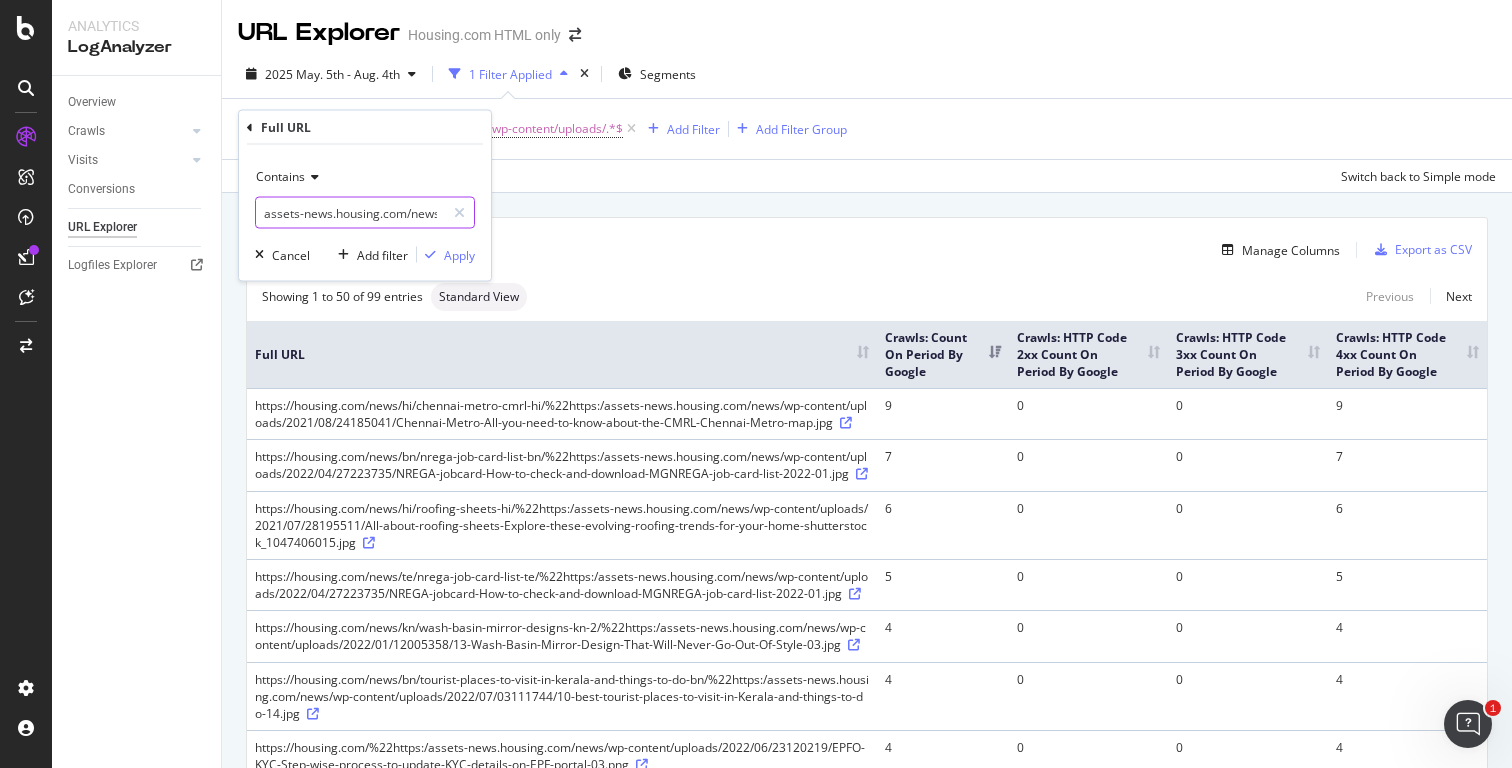 click on "assets-news.housing.com/news/wp-content/uploads/" at bounding box center [350, 213] 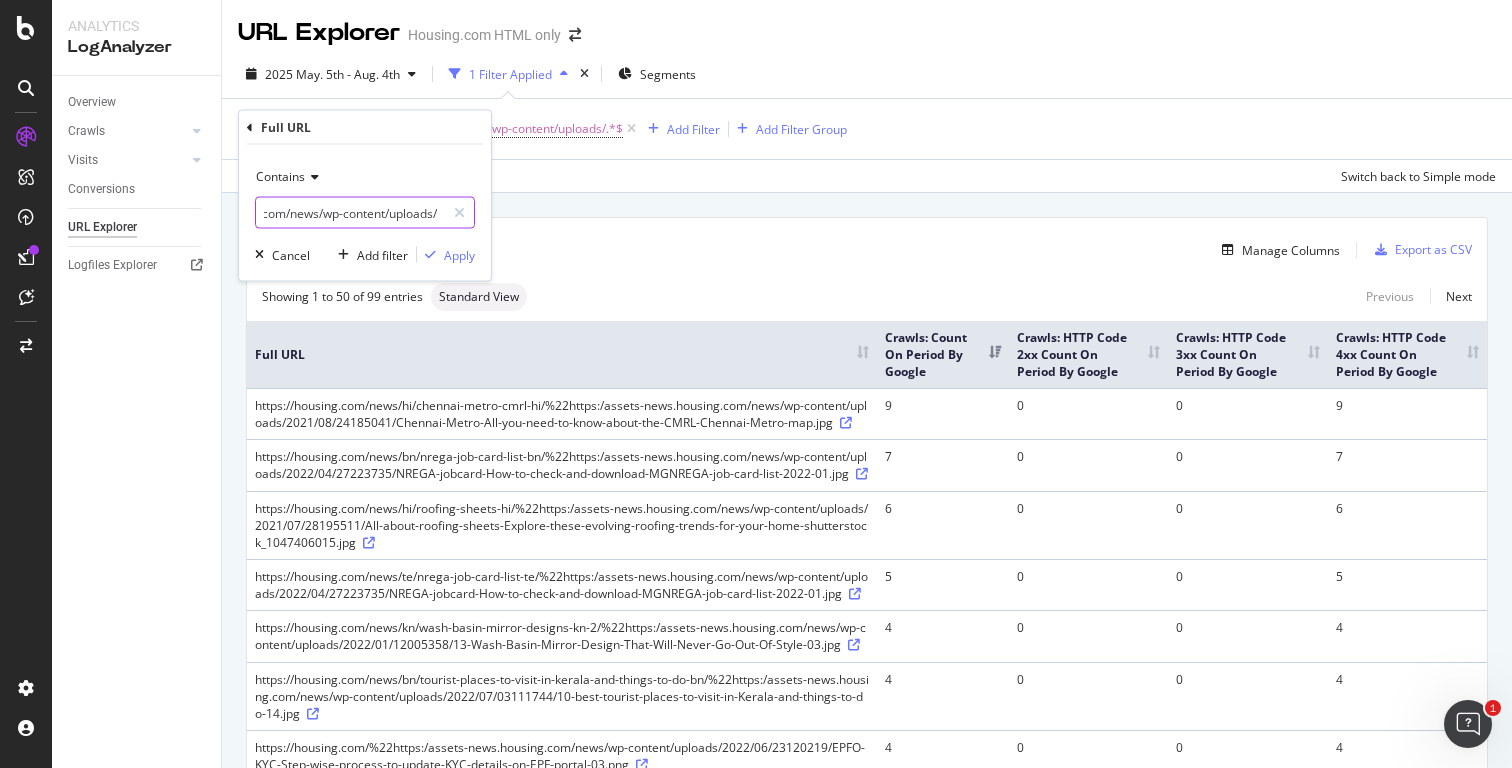 click on "assets-news.housing.com/news/wp-content/uploads/" at bounding box center [350, 213] 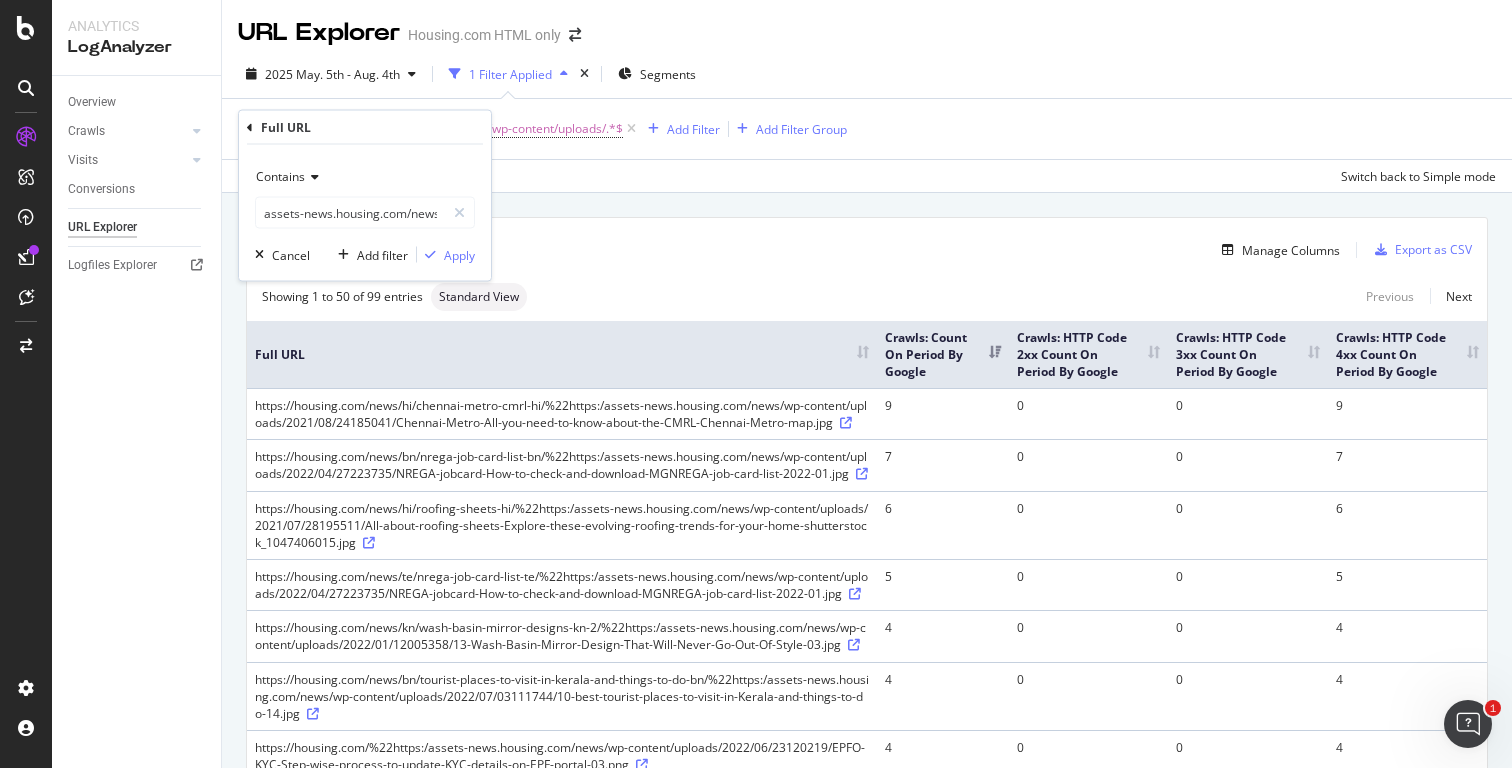click at bounding box center (312, 177) 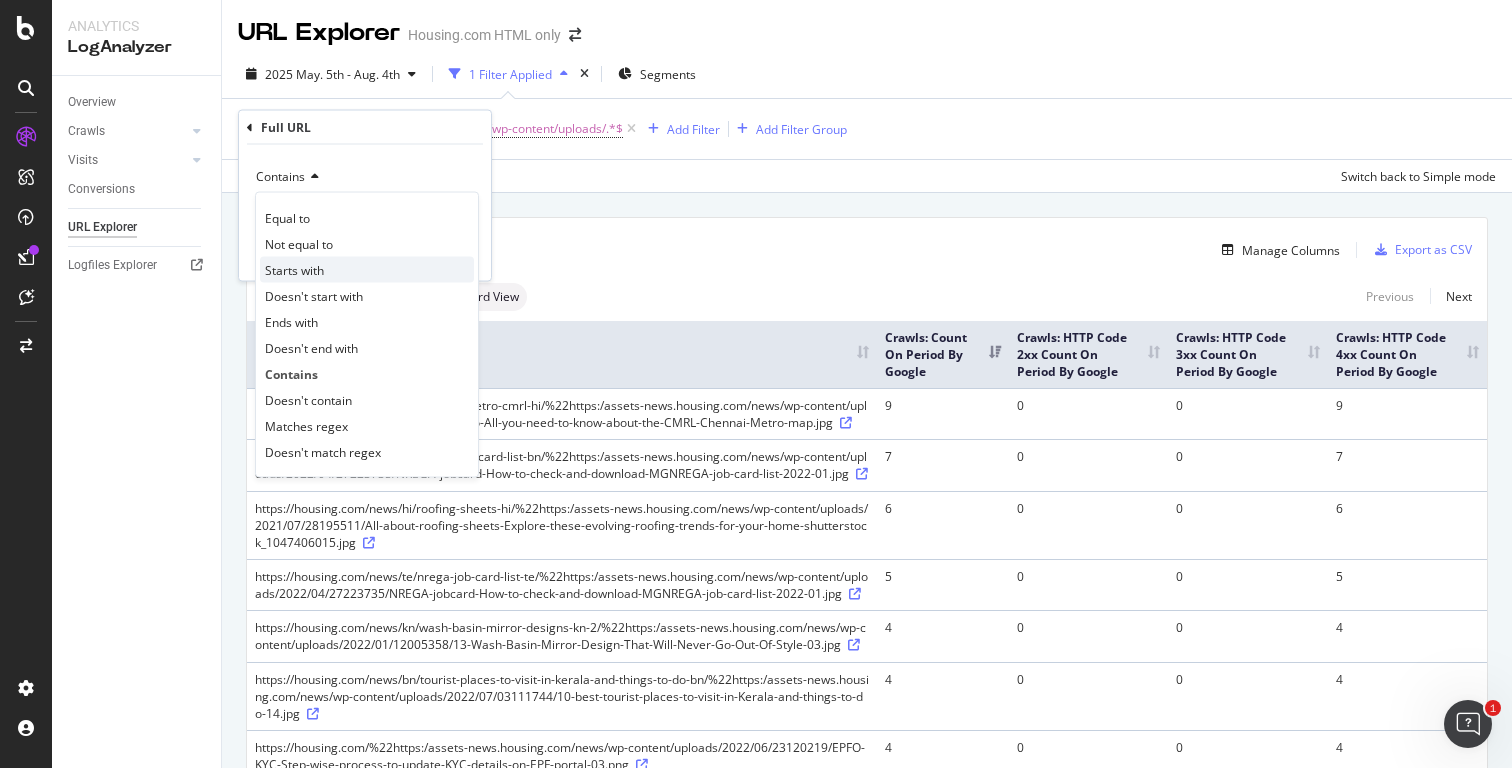 click on "Starts with" at bounding box center (367, 270) 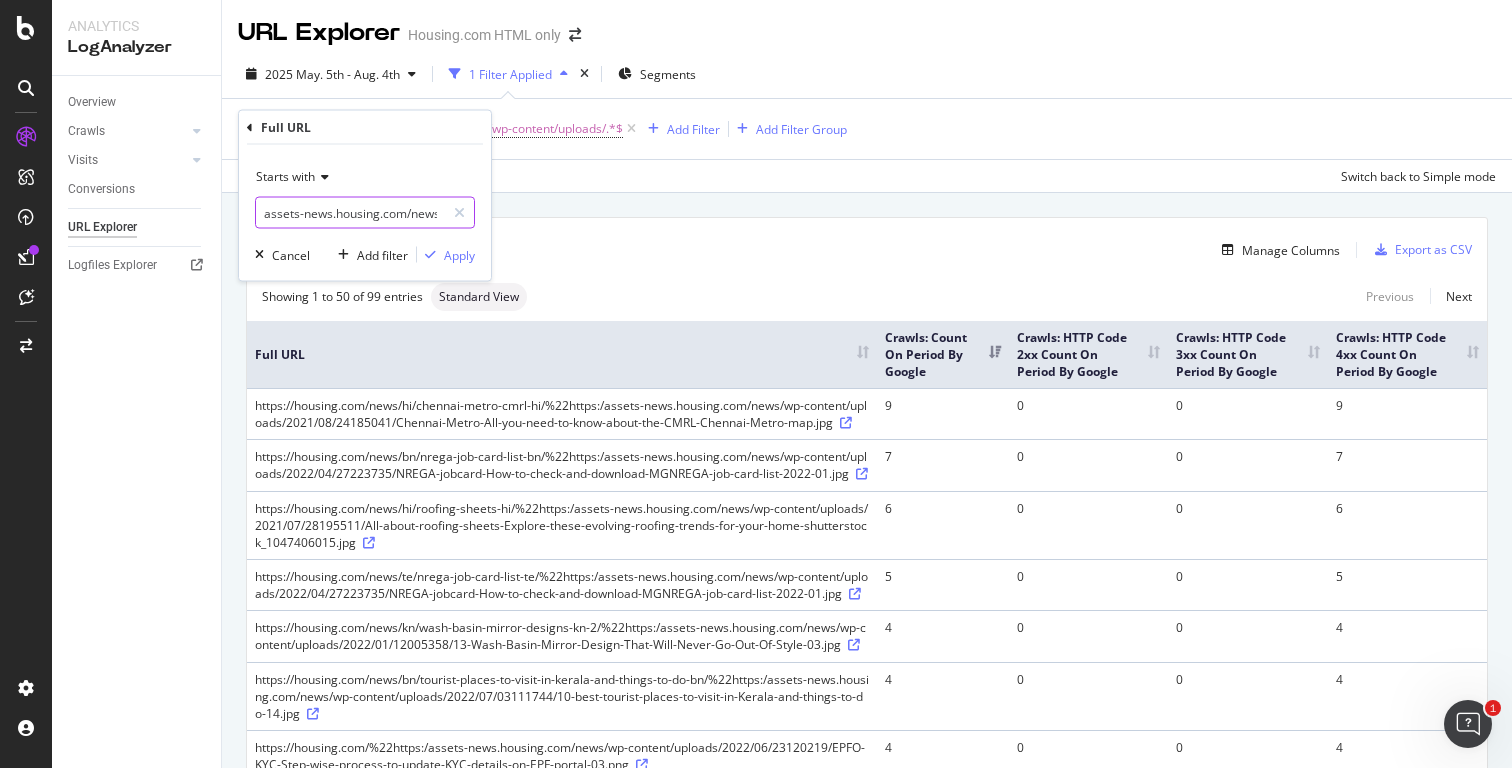 click on "assets-news.housing.com/news/wp-content/uploads/" at bounding box center [350, 213] 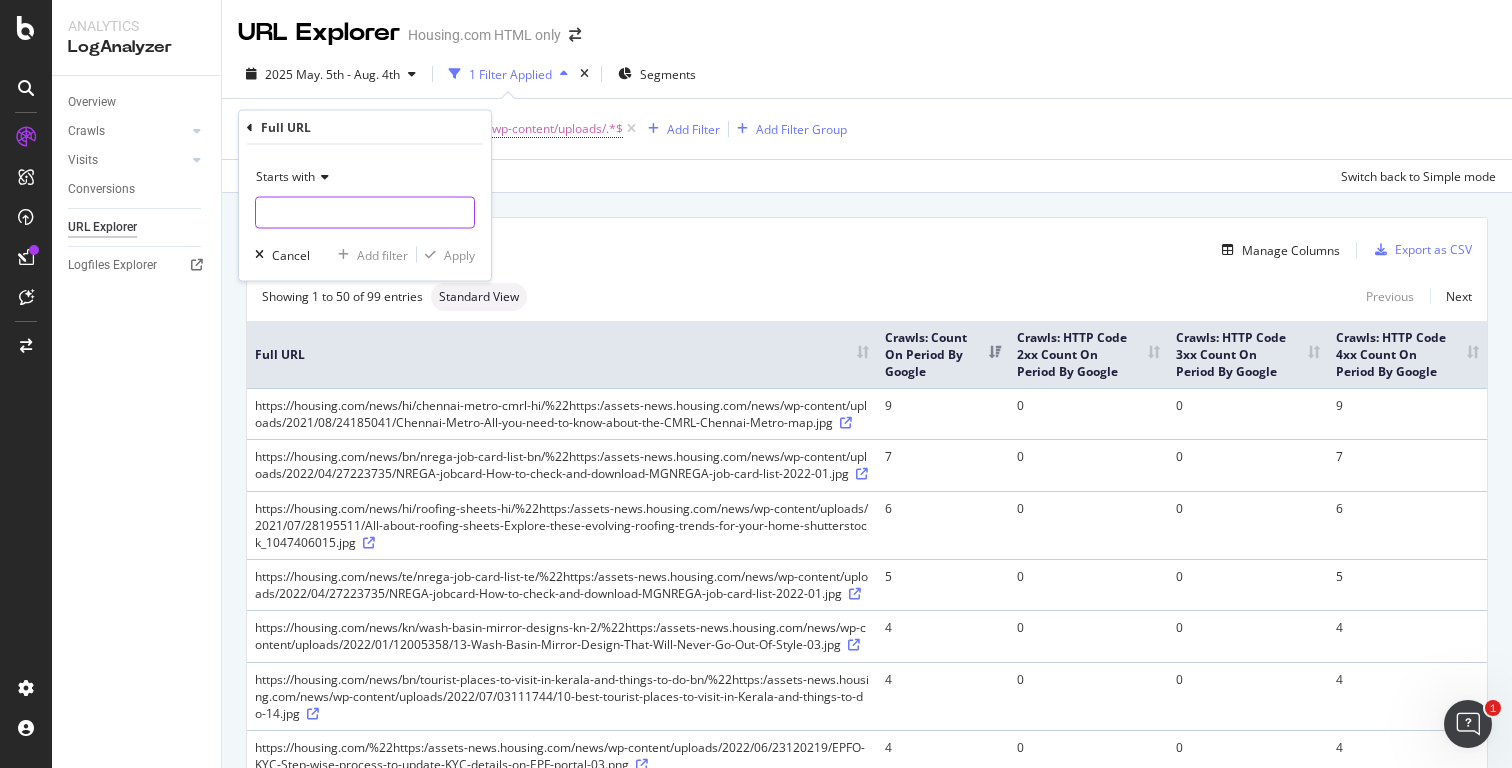 paste on "https://assets-news.housing.com/news/wp-content/uploads/" 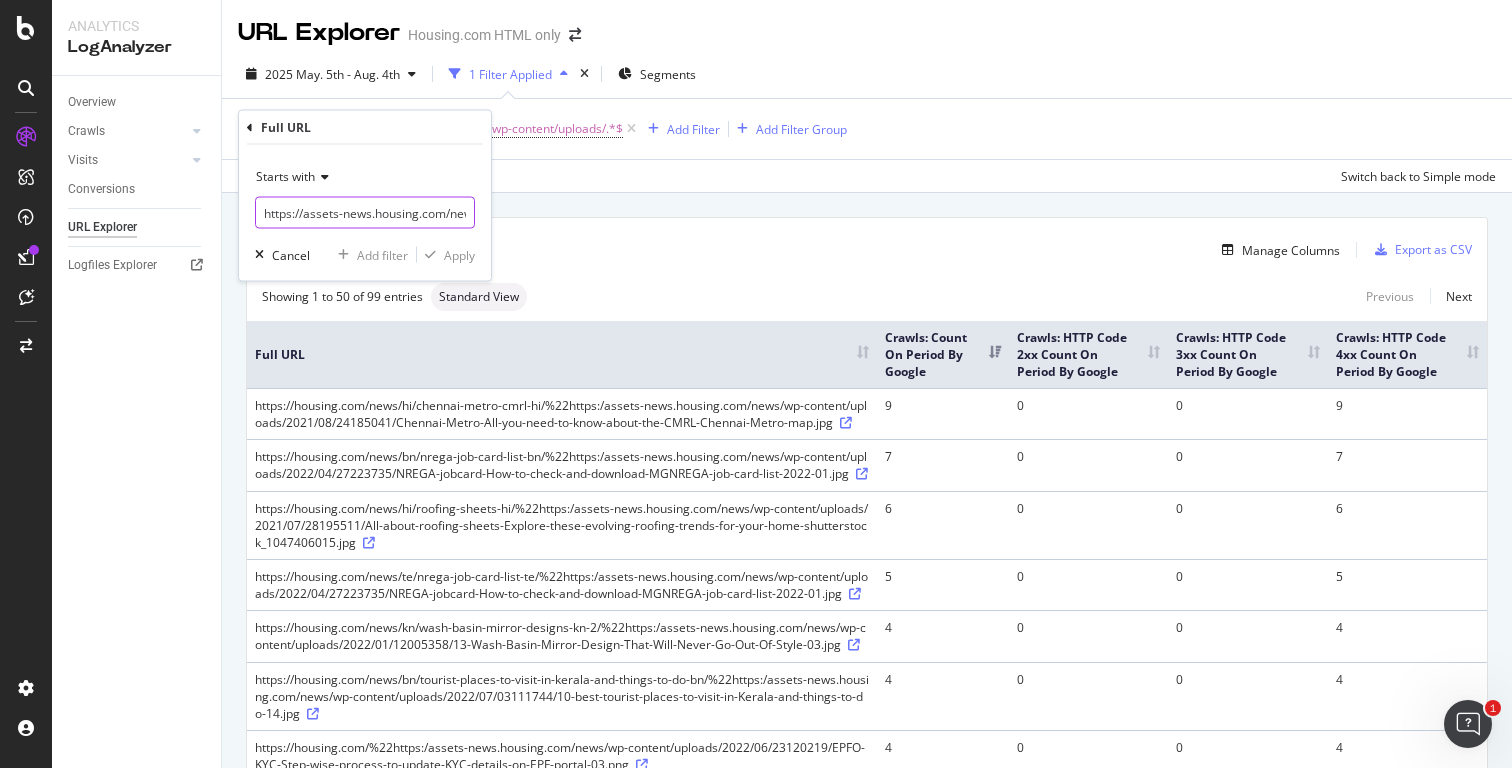 scroll, scrollTop: 0, scrollLeft: 168, axis: horizontal 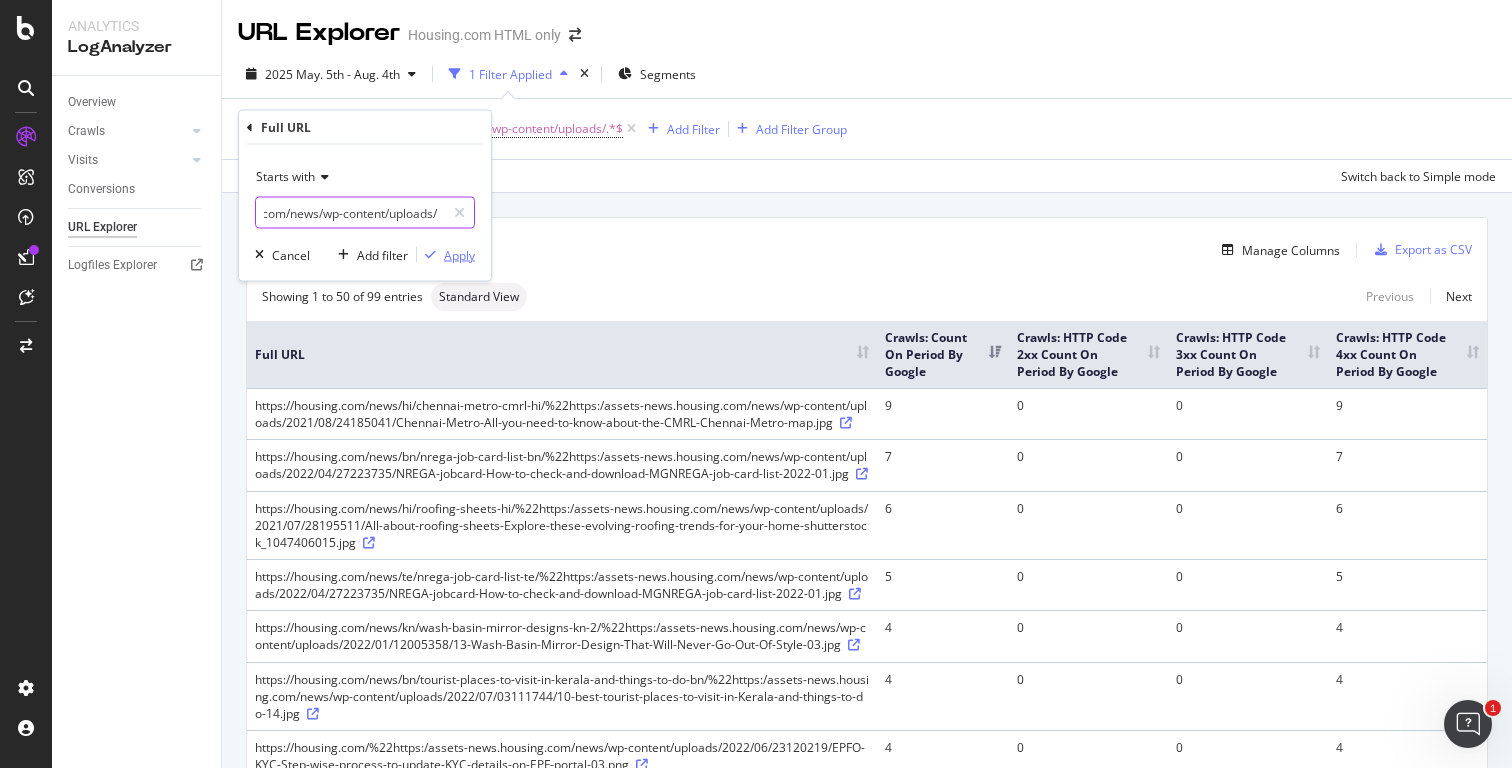 type on "https://assets-news.housing.com/news/wp-content/uploads/" 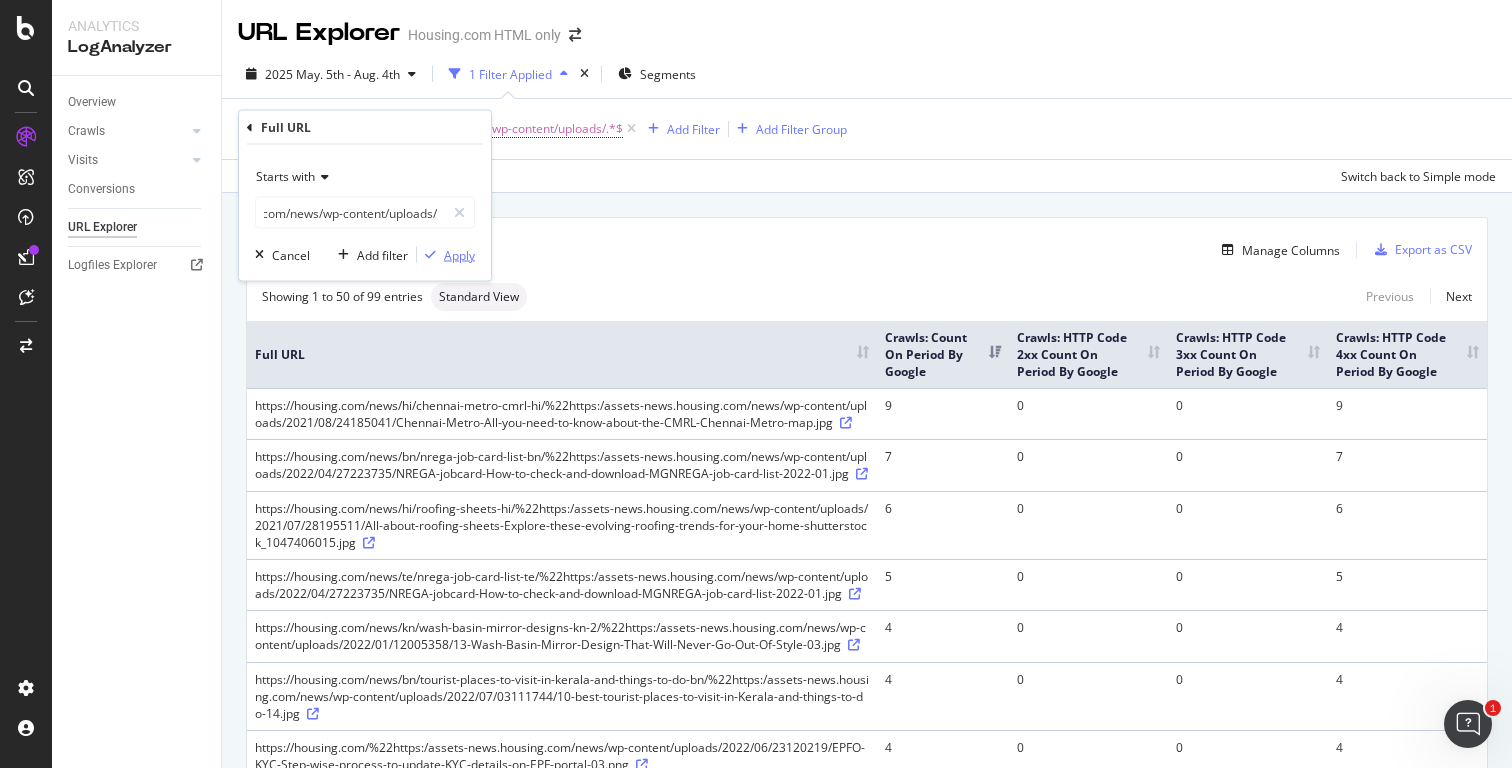 click on "Apply" at bounding box center [459, 254] 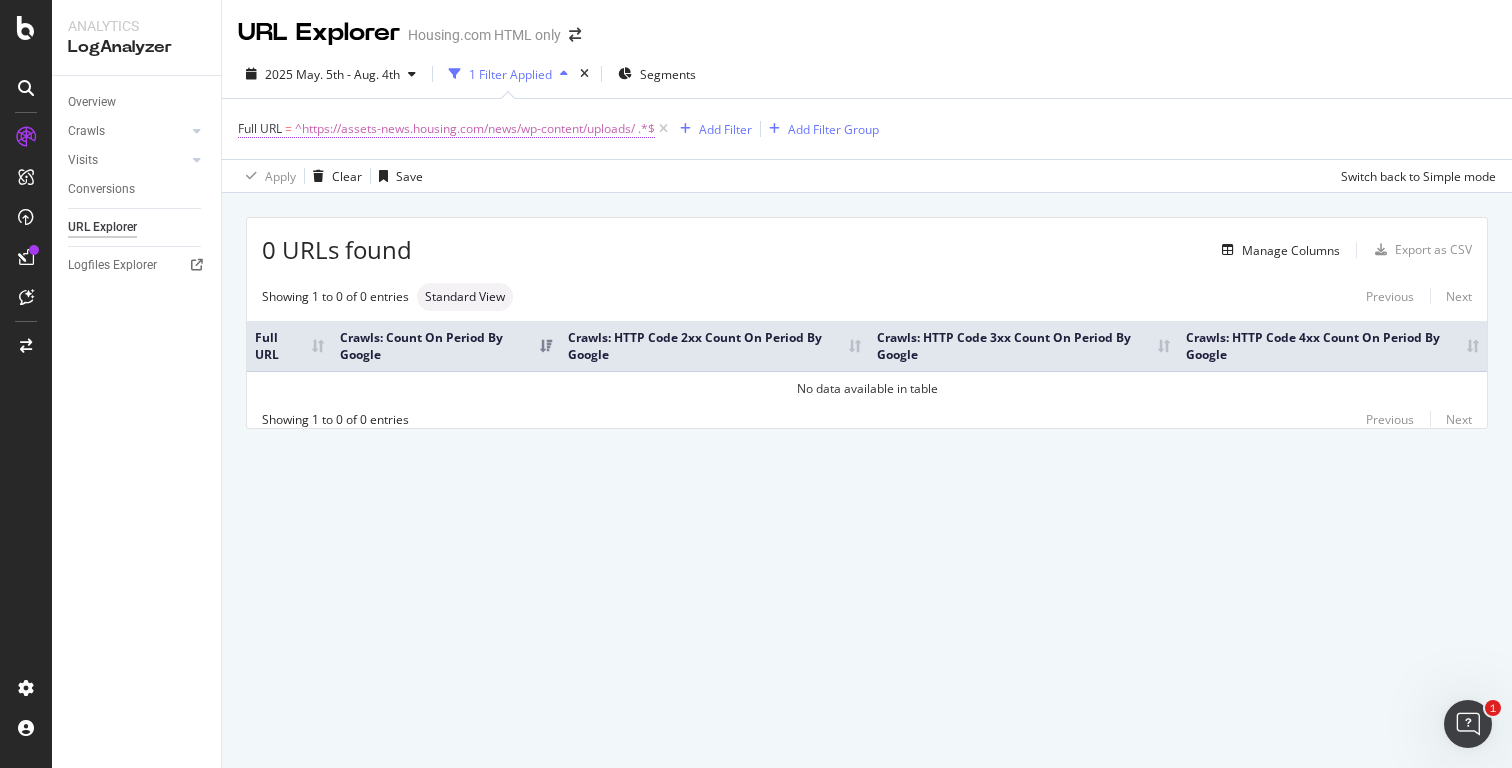 click on "^https://assets-news.housing.com/news/wp-content/uploads/ .*$" at bounding box center (475, 129) 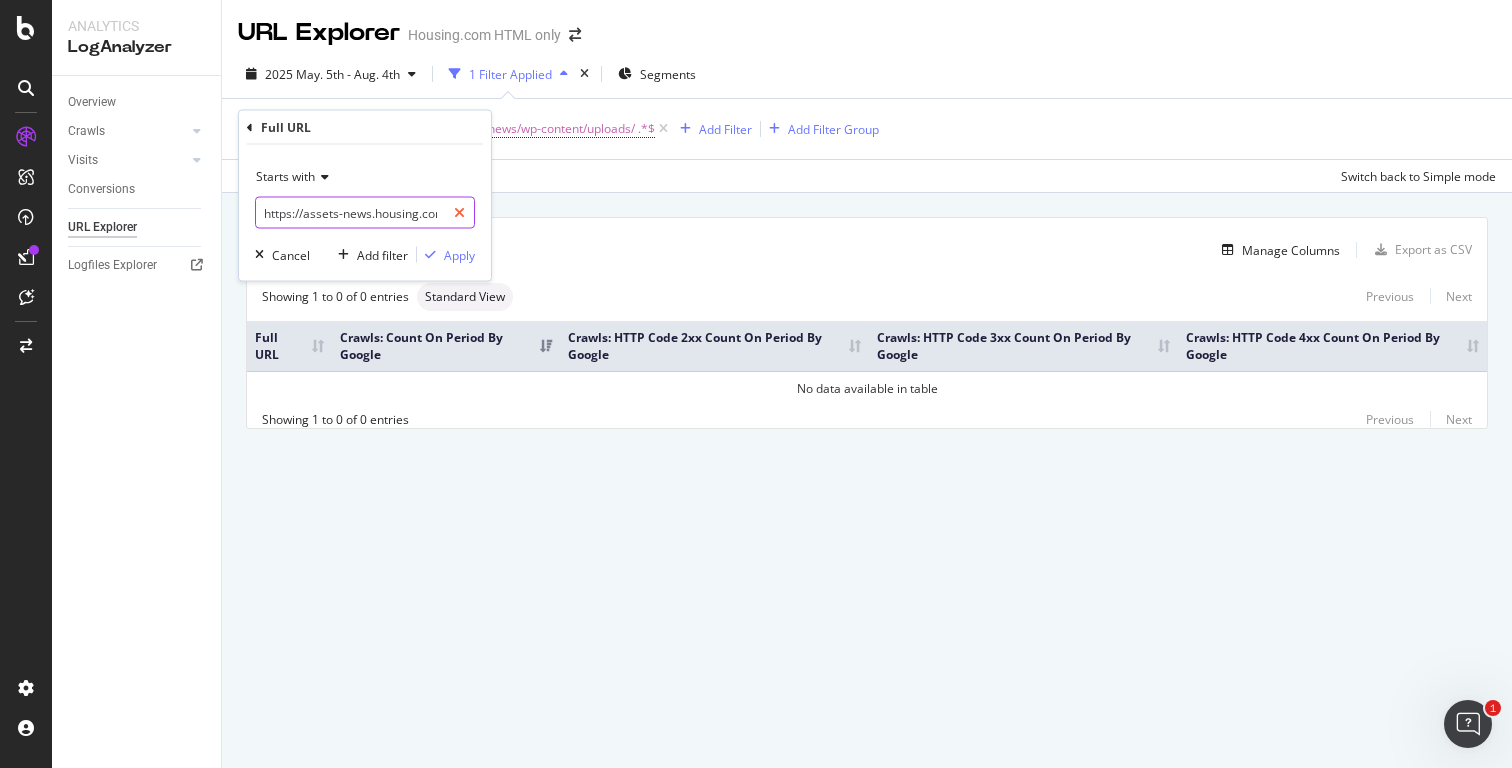 click at bounding box center [459, 213] 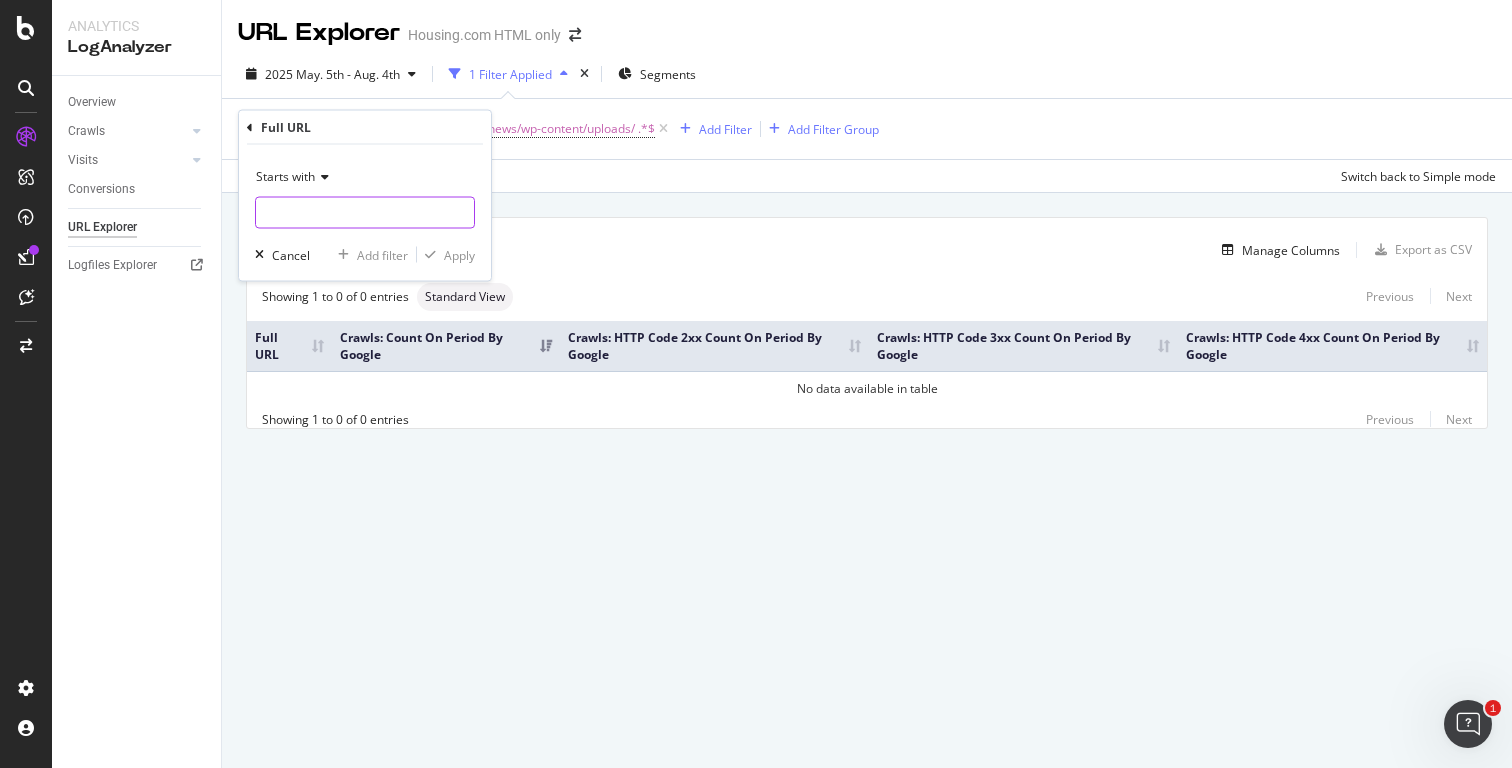 click at bounding box center [365, 213] 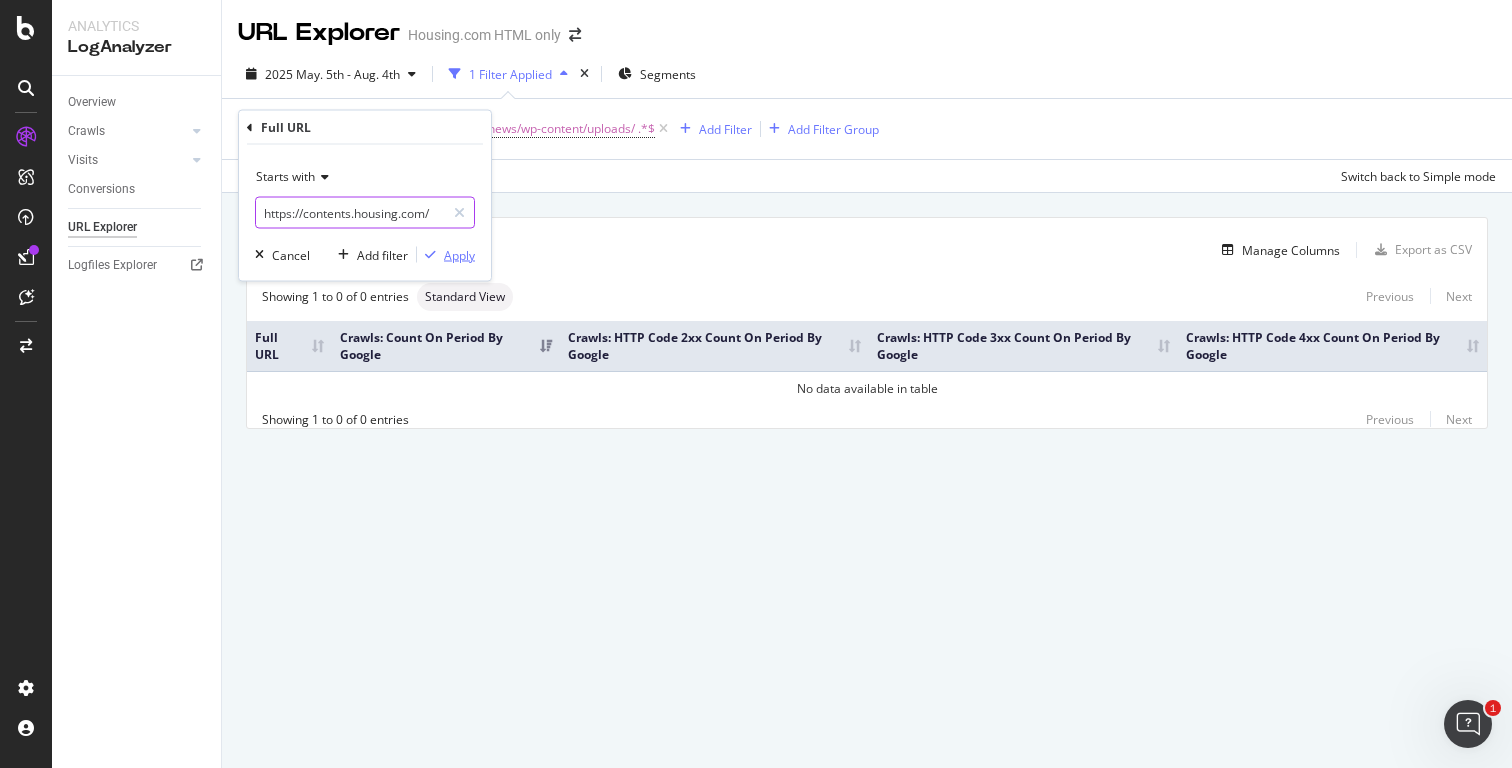 type on "https://contents.housing.com/" 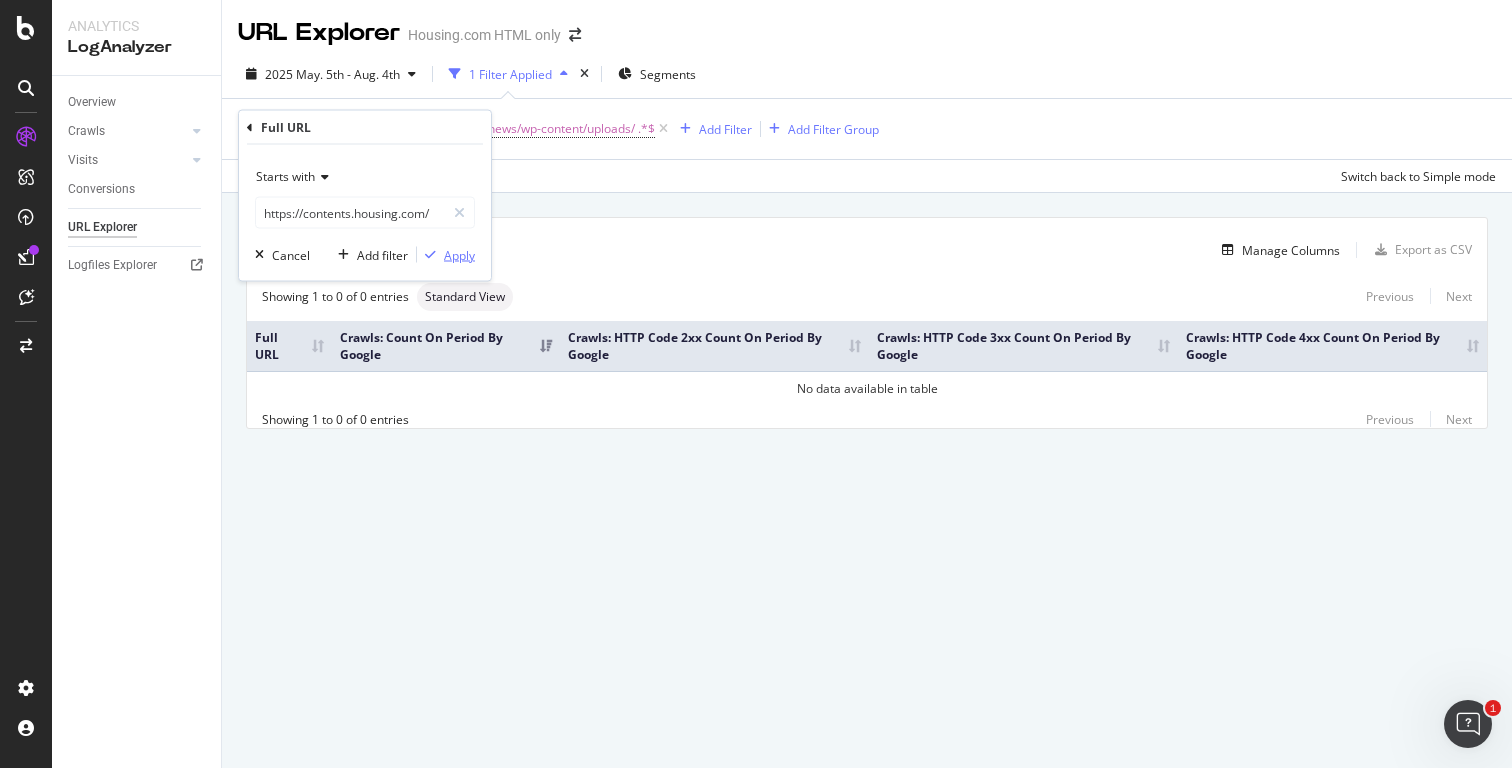 click on "Apply" at bounding box center [459, 254] 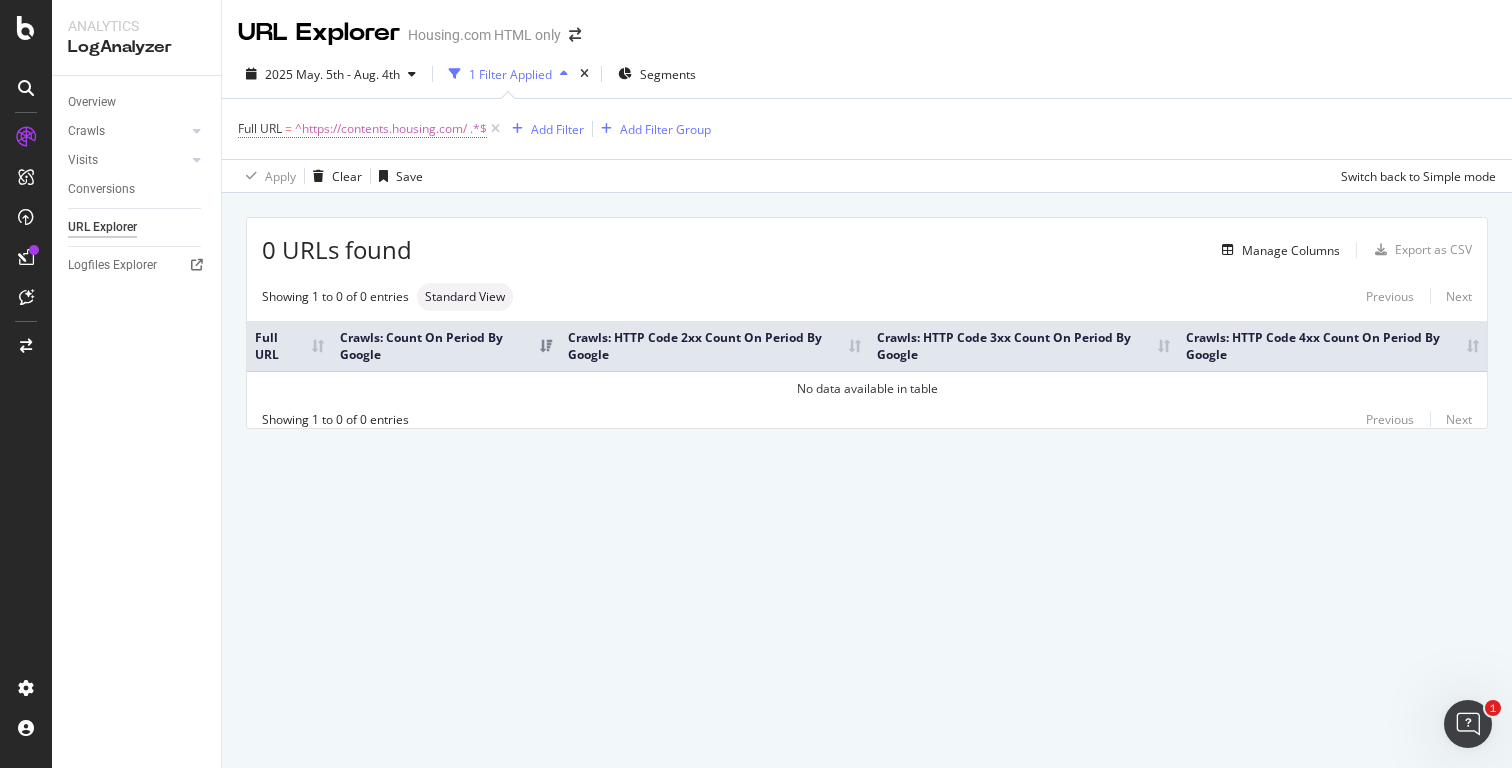 click on "^https://contents.housing.com/ .*$" at bounding box center (391, 129) 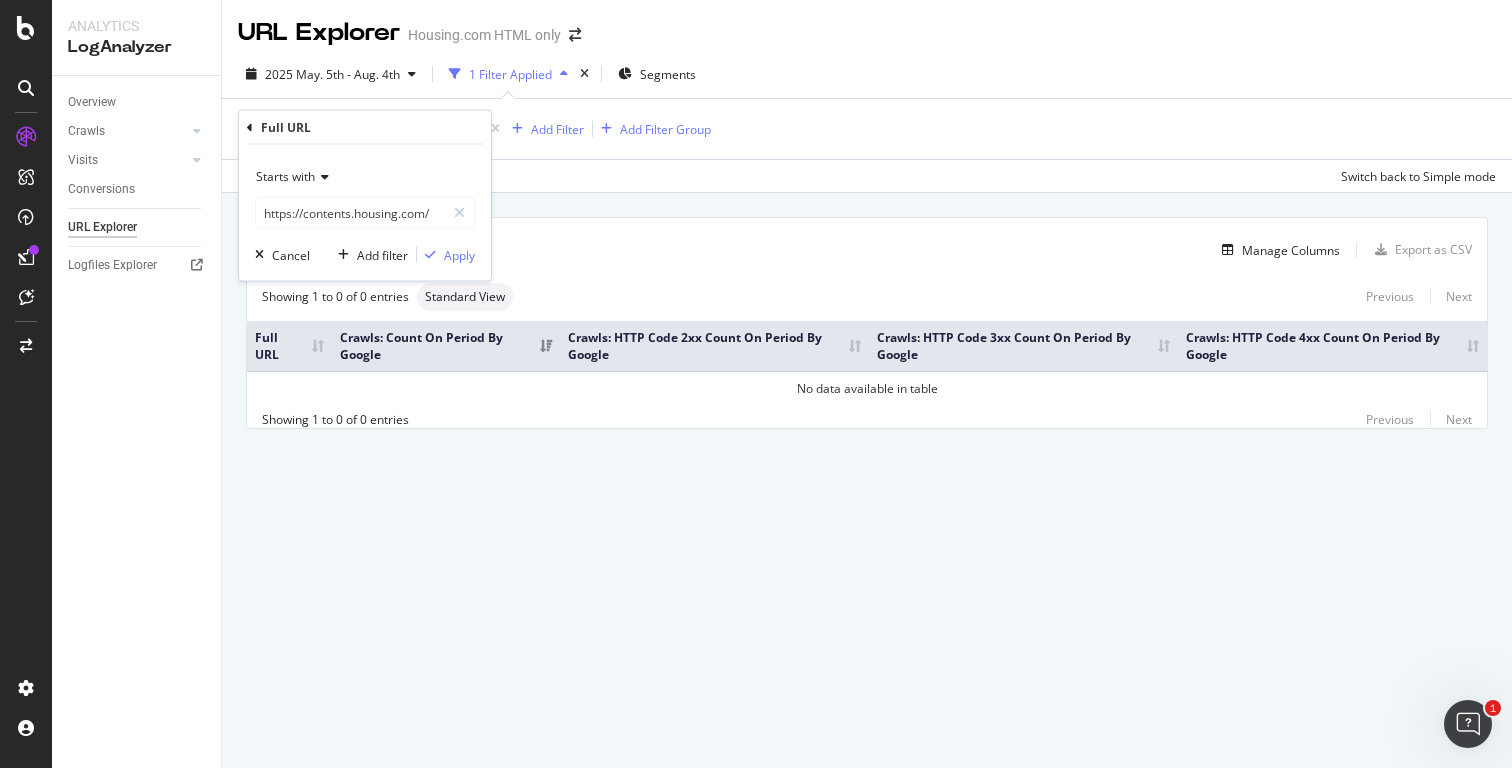 click at bounding box center (322, 177) 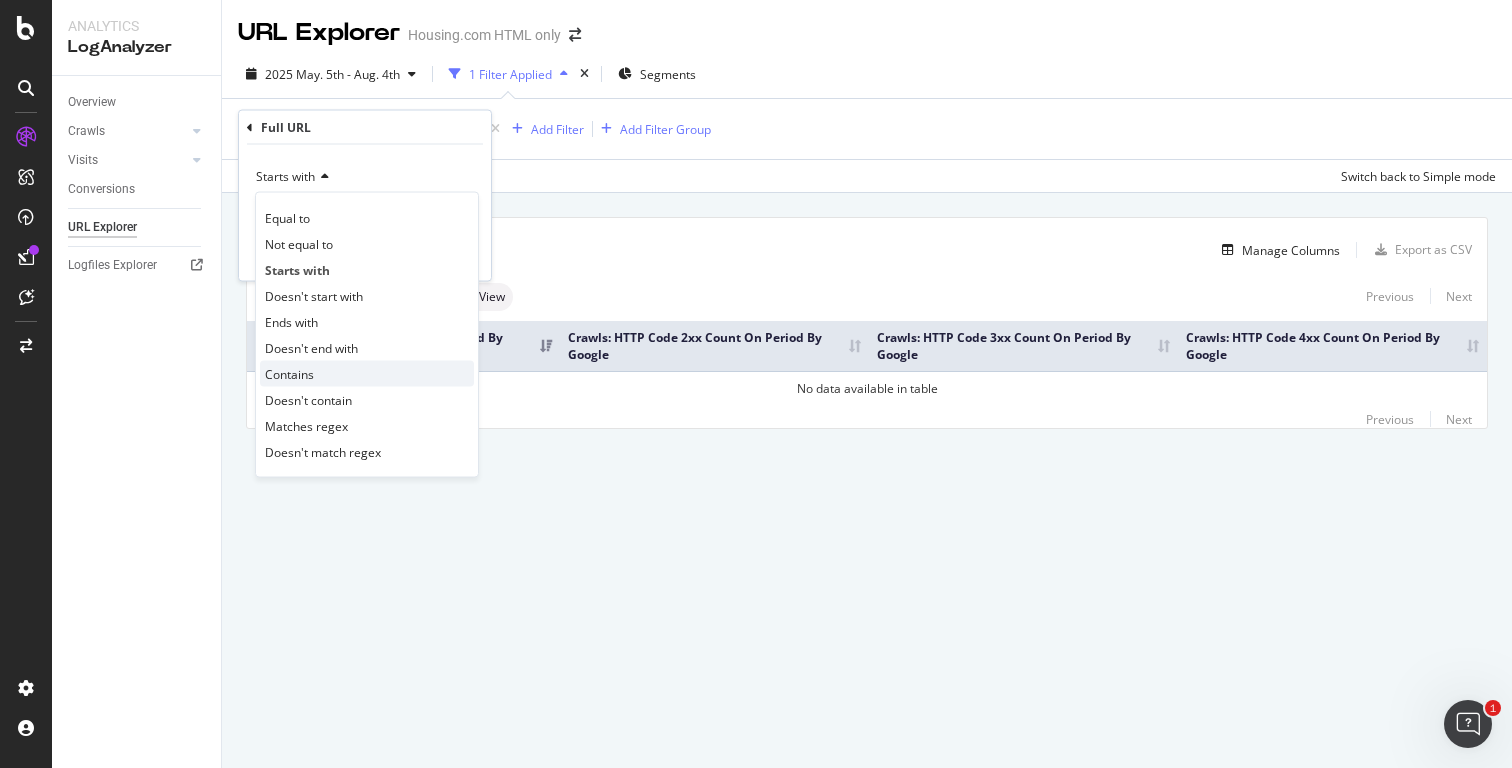 click on "Contains" at bounding box center [367, 374] 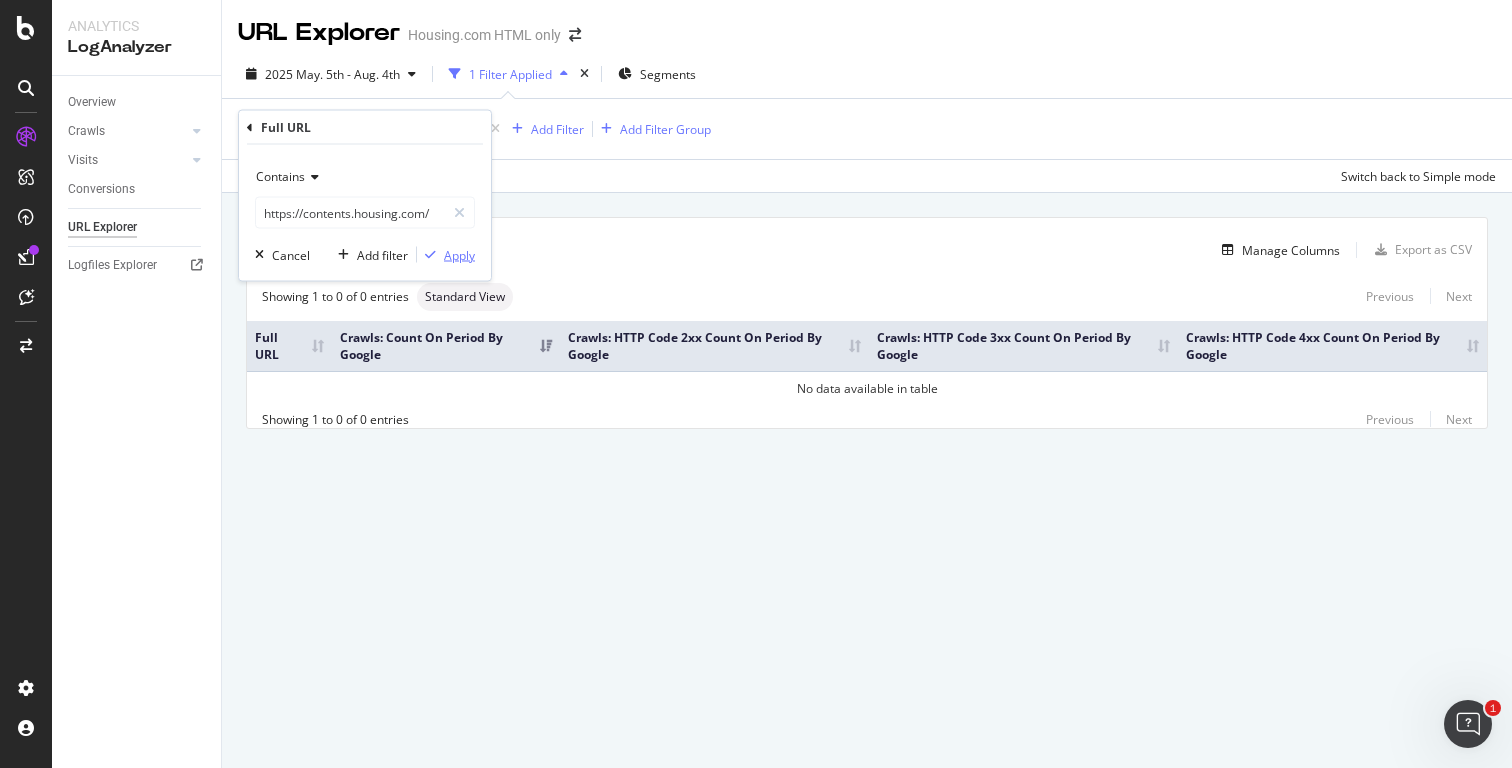 click on "Apply" at bounding box center [459, 254] 